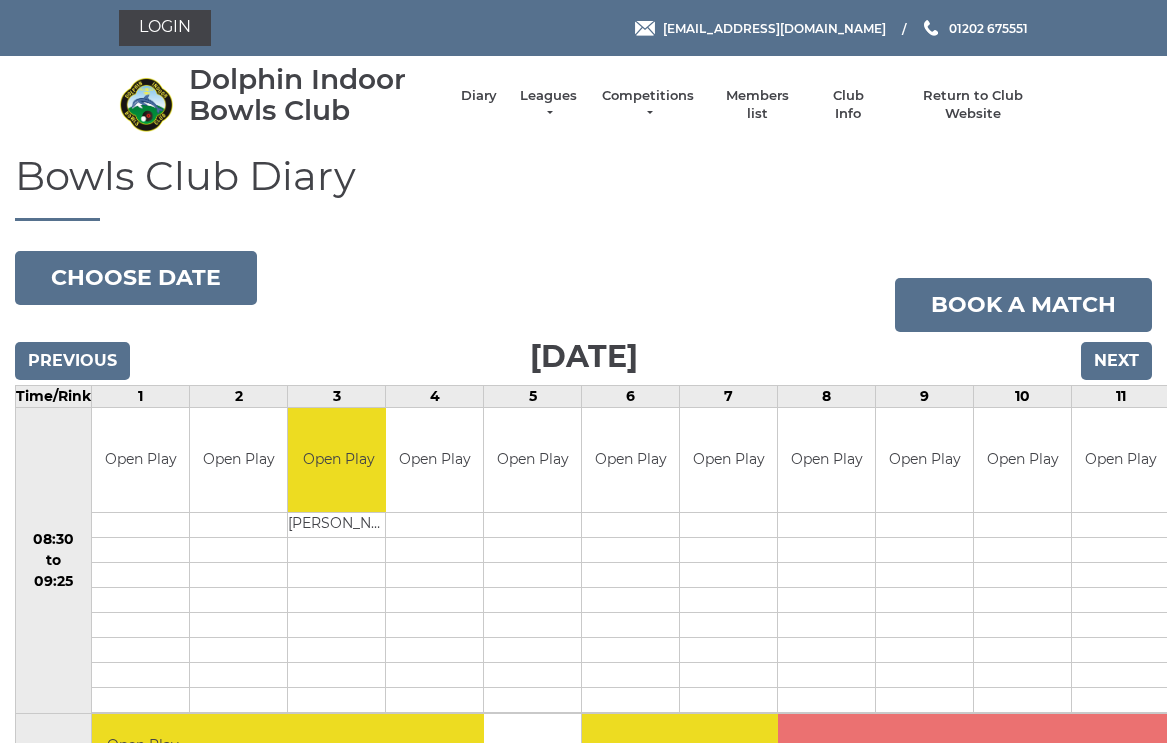scroll, scrollTop: 0, scrollLeft: 0, axis: both 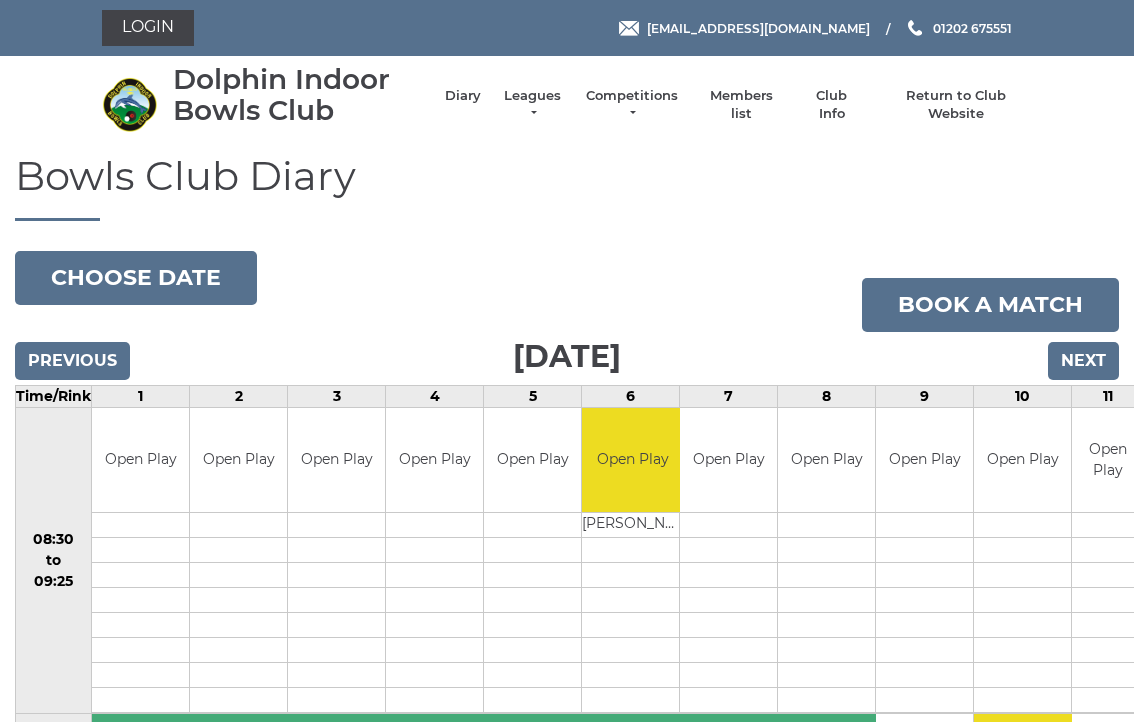 click on "Next" at bounding box center [1083, 361] 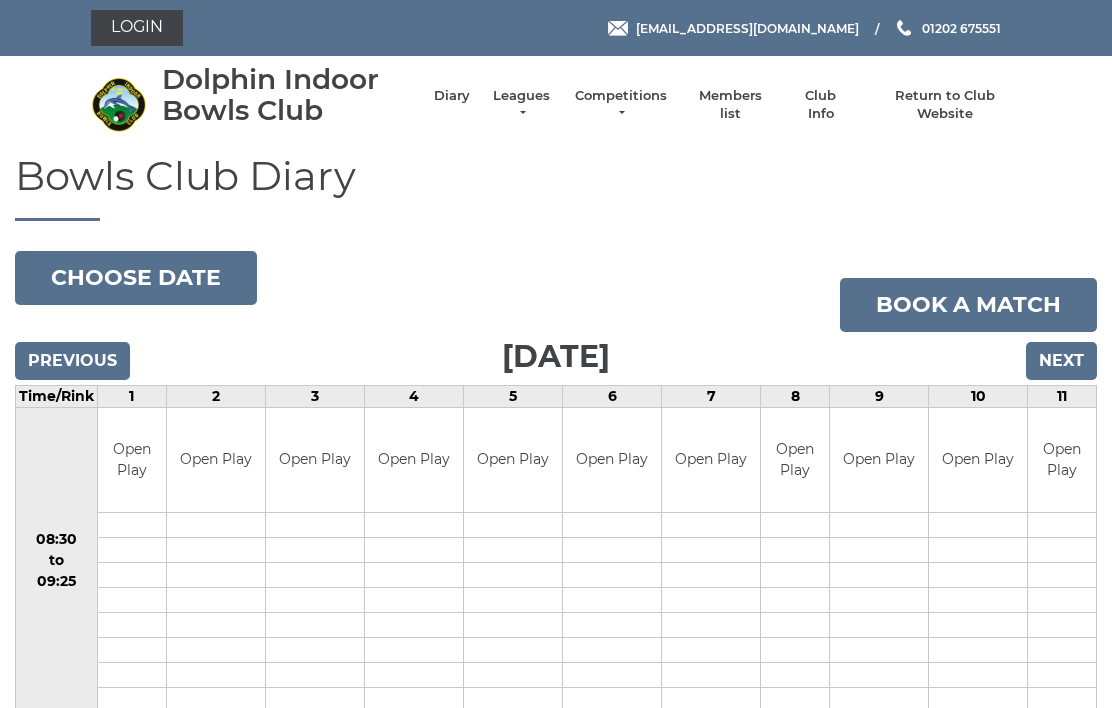 scroll, scrollTop: 0, scrollLeft: 0, axis: both 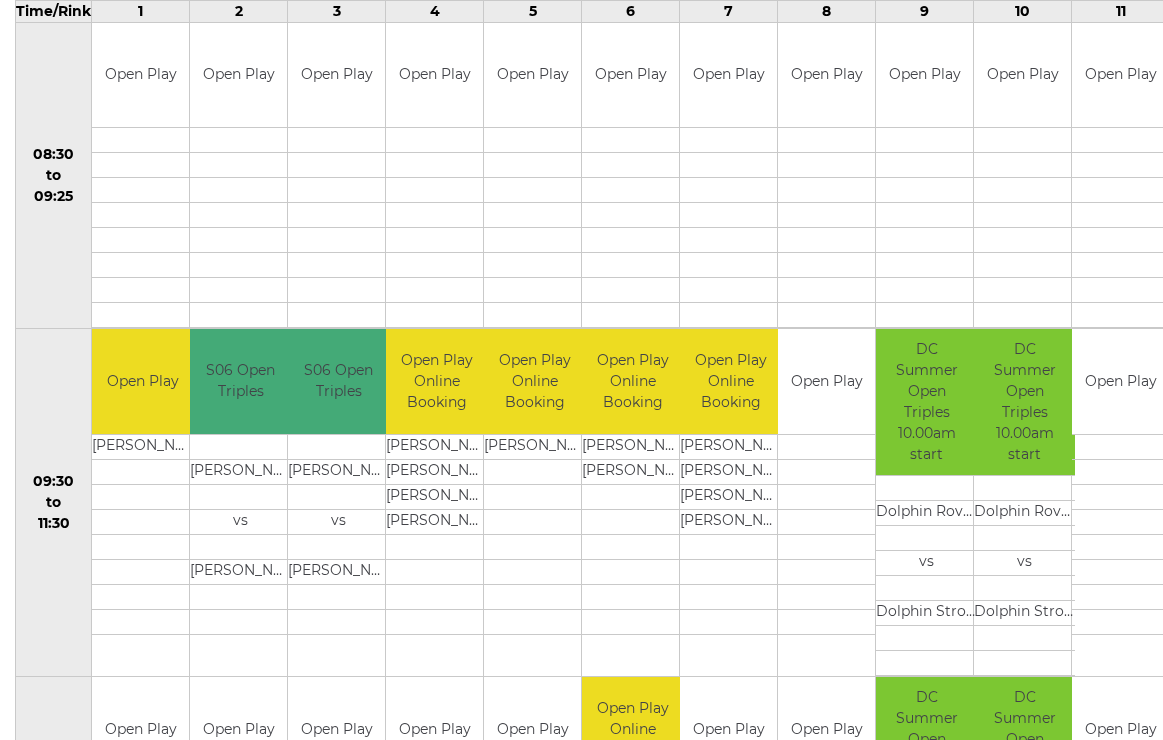 click at bounding box center [826, 446] 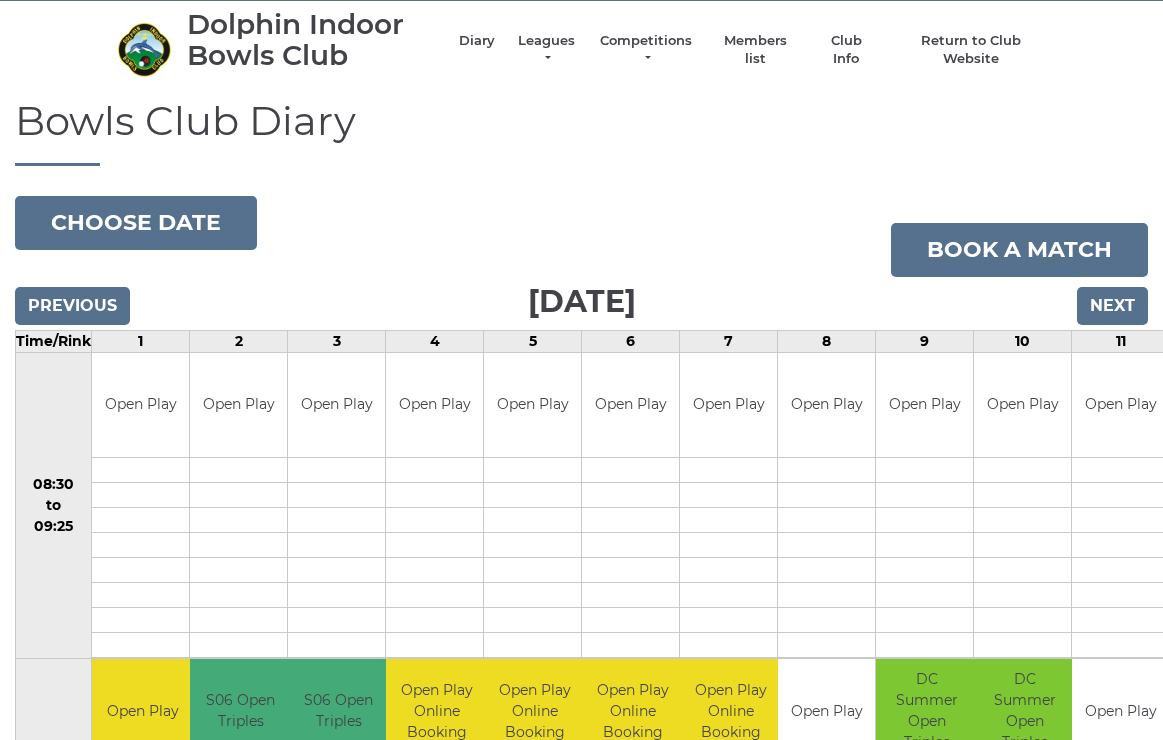 scroll, scrollTop: 0, scrollLeft: 0, axis: both 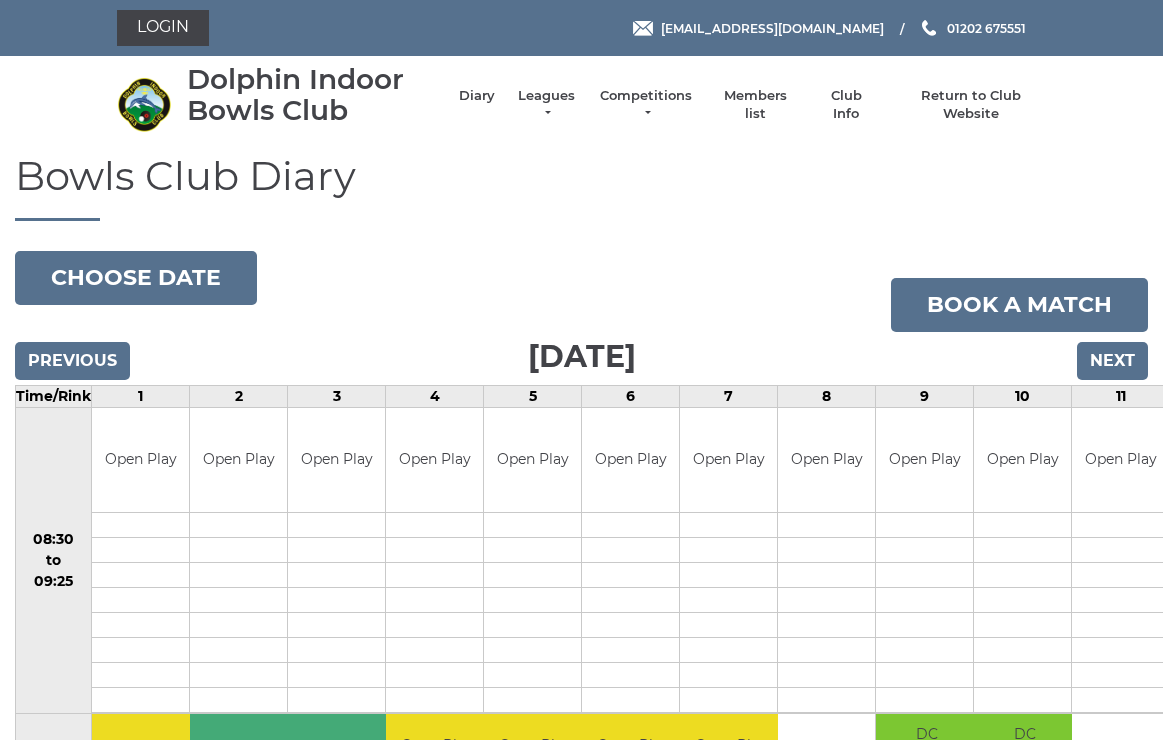 click on "Choose date" at bounding box center (136, 278) 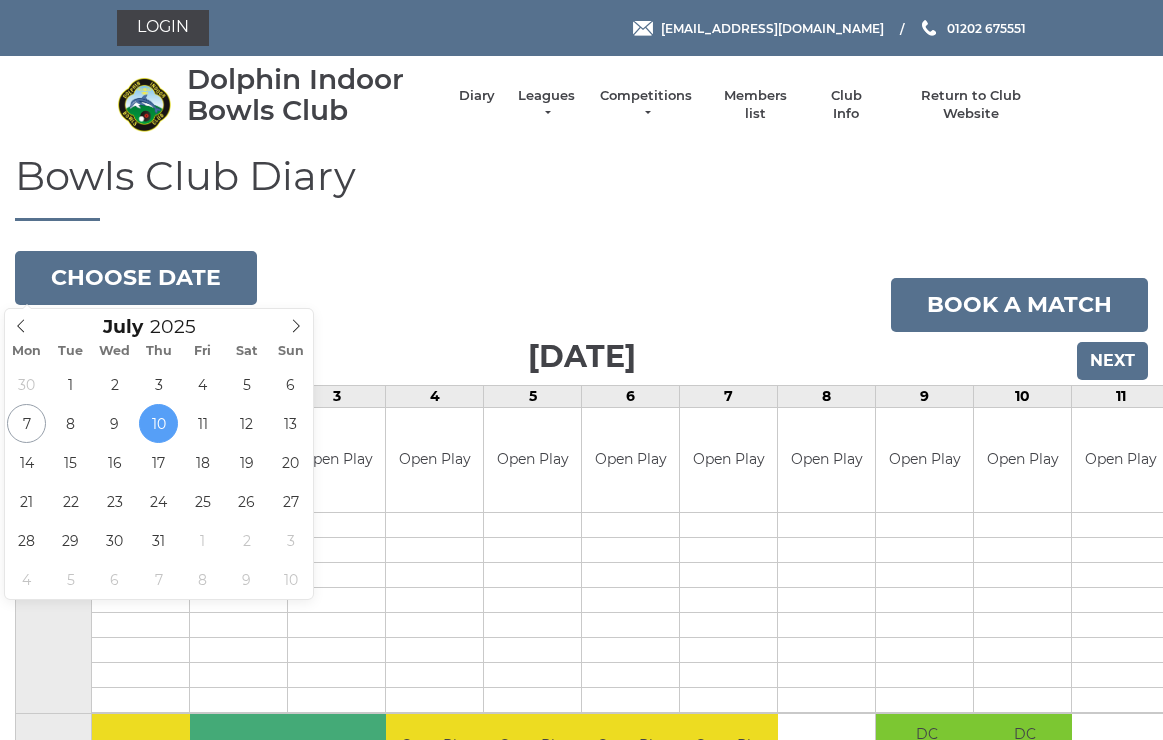 type on "2025-07-09" 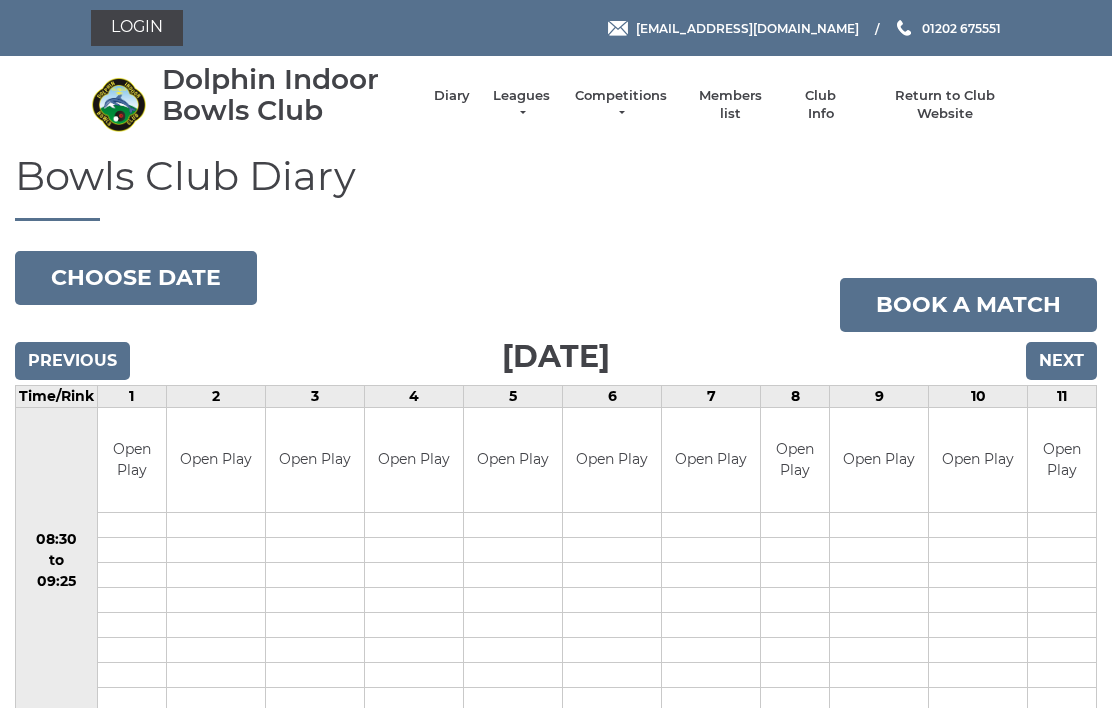 scroll, scrollTop: 0, scrollLeft: 0, axis: both 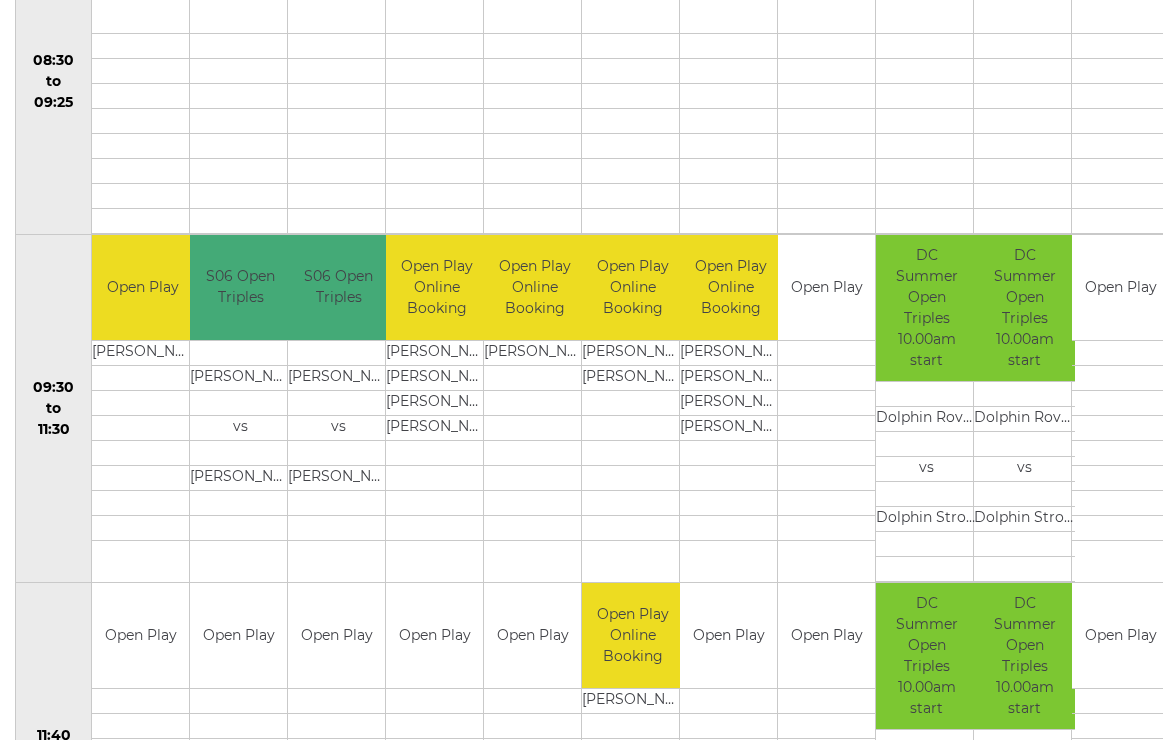 click on "DC Summer Open Triples 10.00am start" at bounding box center [1024, 308] 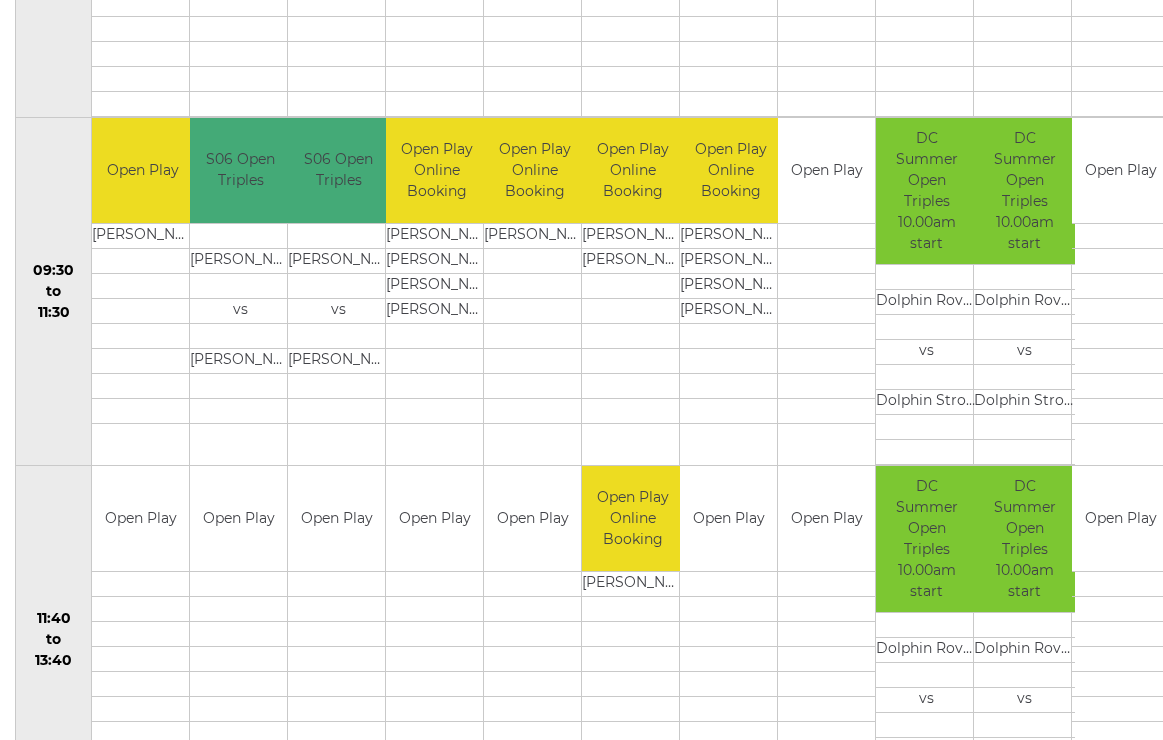 scroll, scrollTop: 597, scrollLeft: 0, axis: vertical 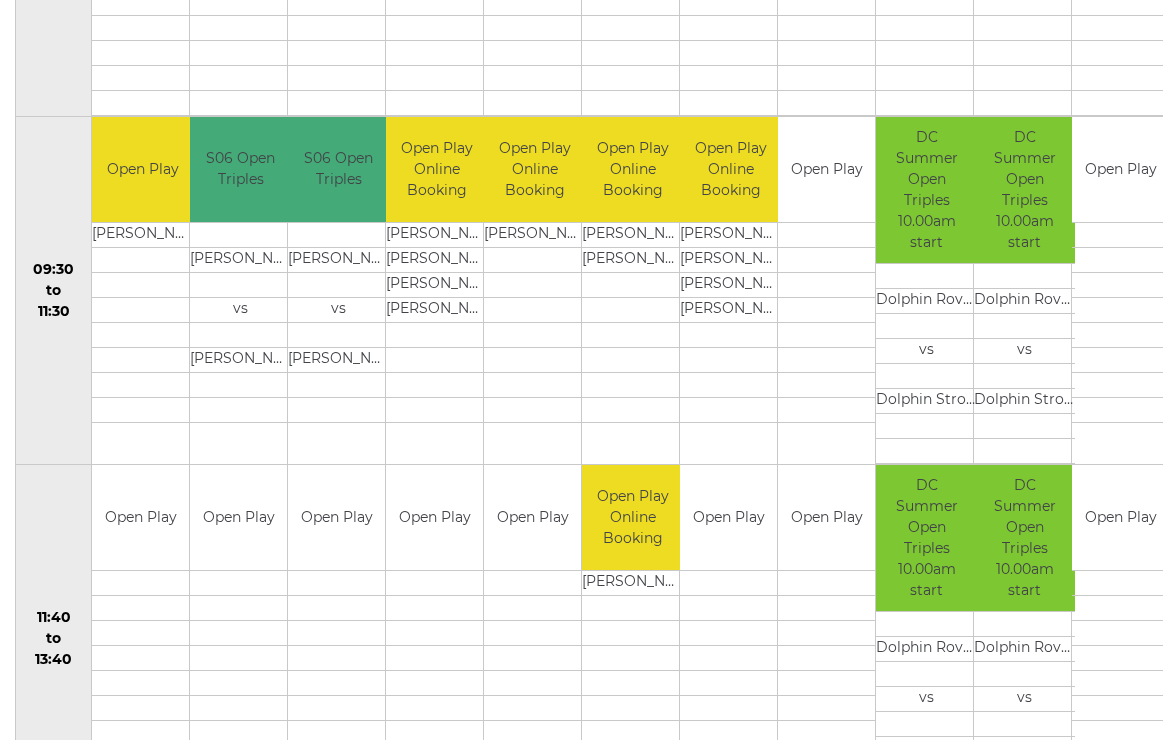 click at bounding box center (728, 582) 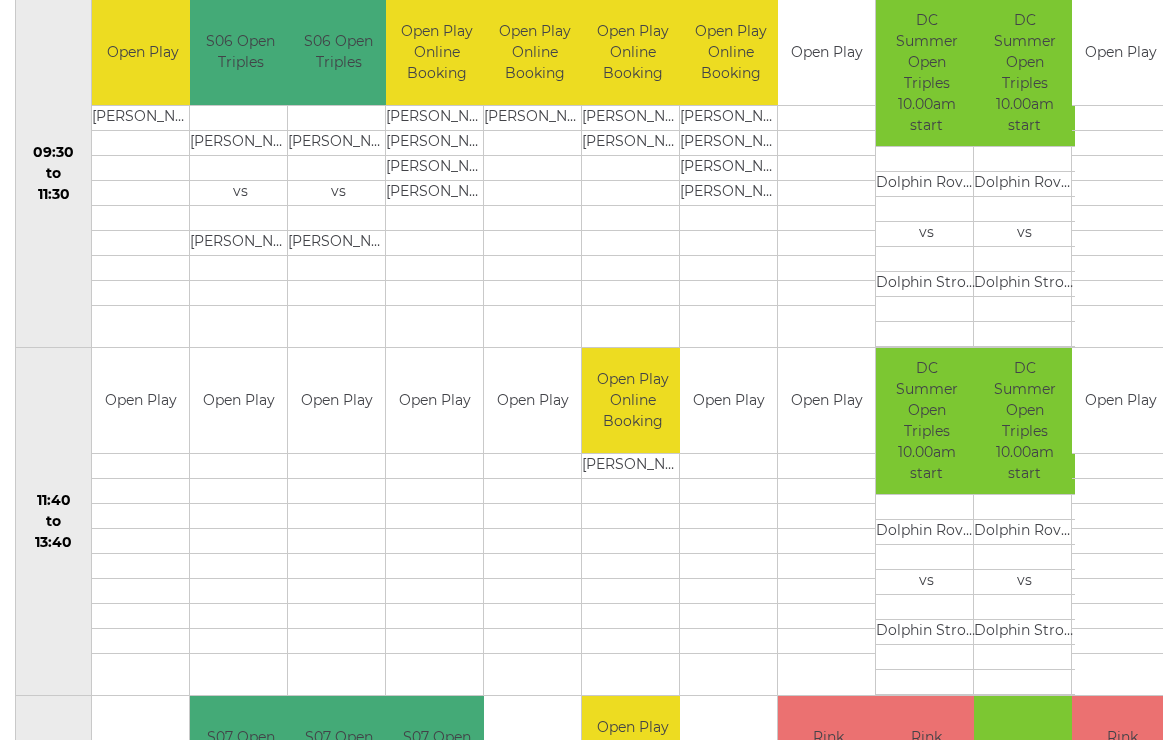 scroll, scrollTop: 715, scrollLeft: 0, axis: vertical 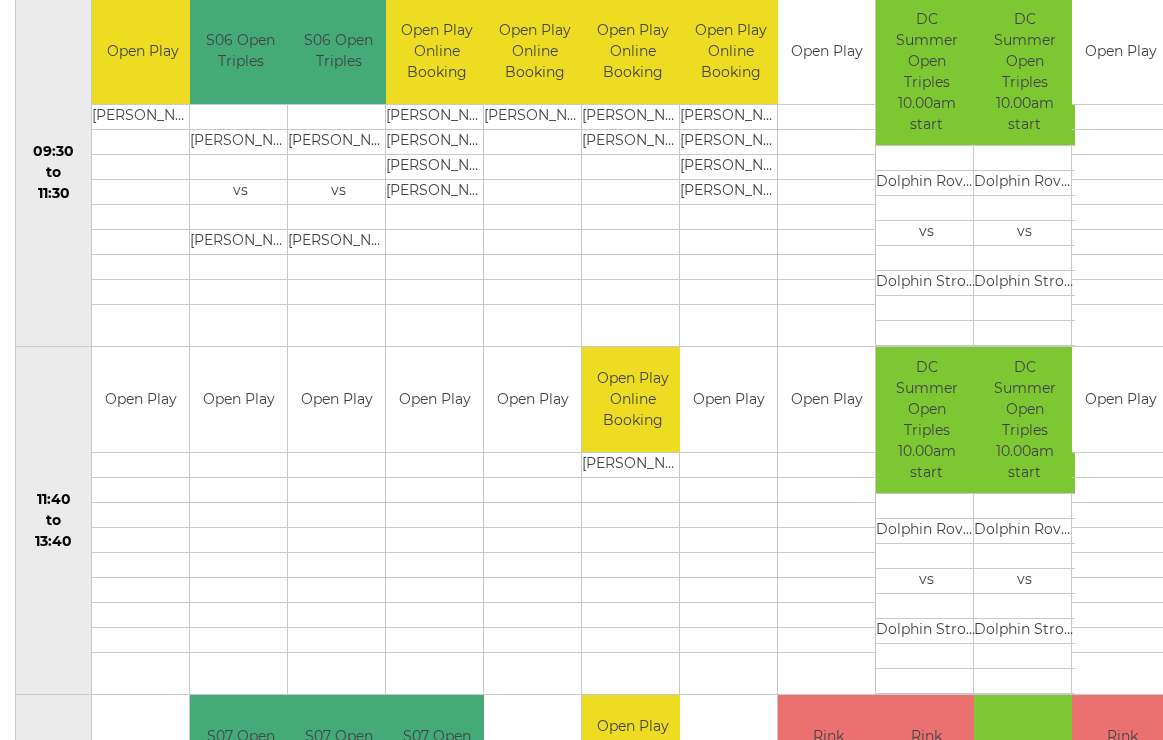 click at bounding box center [728, 464] 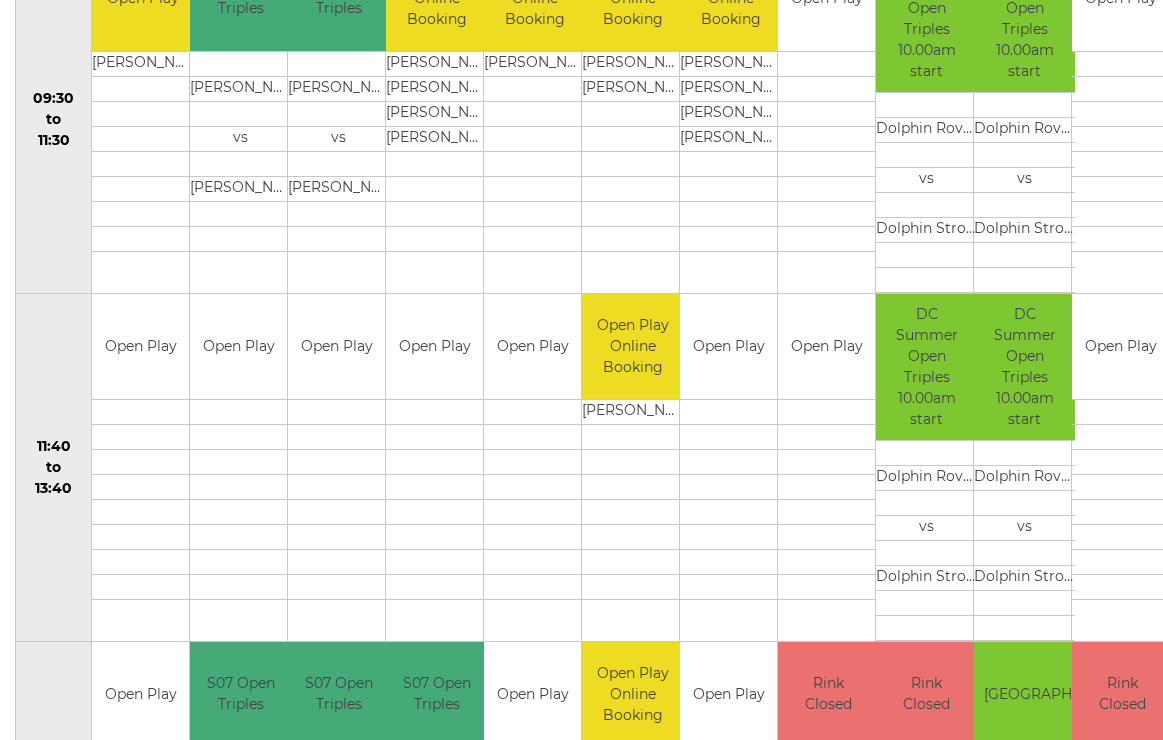 scroll, scrollTop: 767, scrollLeft: 0, axis: vertical 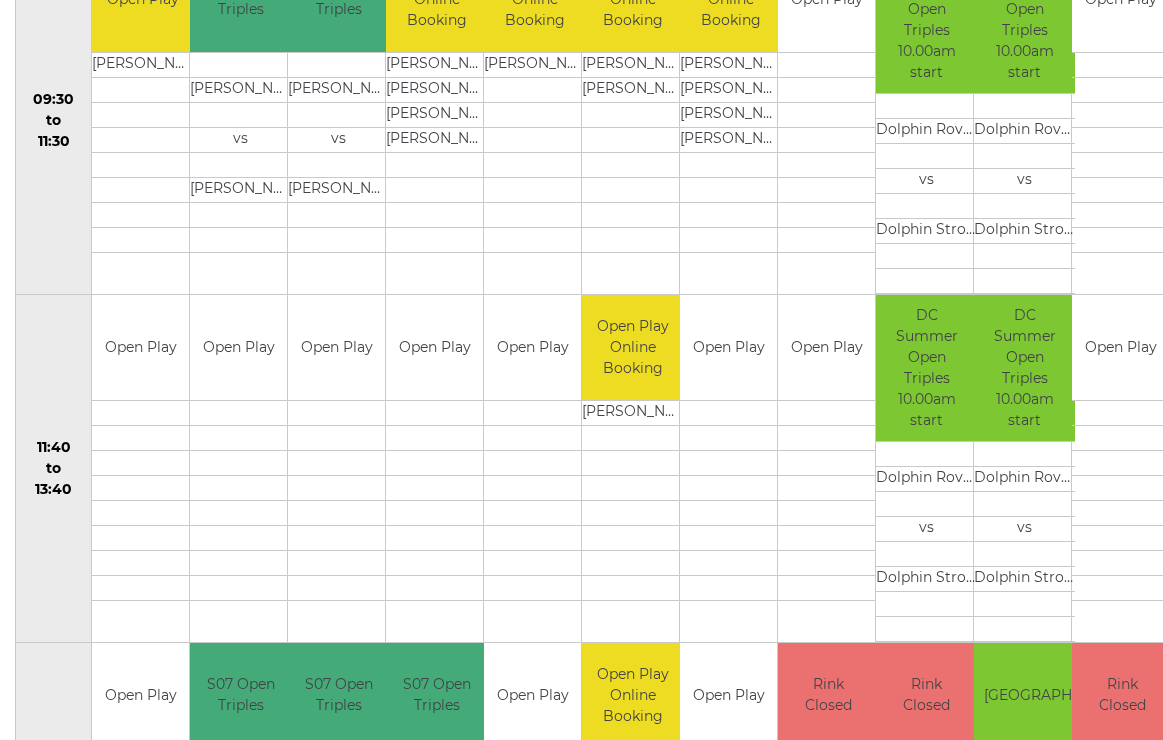 click on "Open Play" at bounding box center [728, 347] 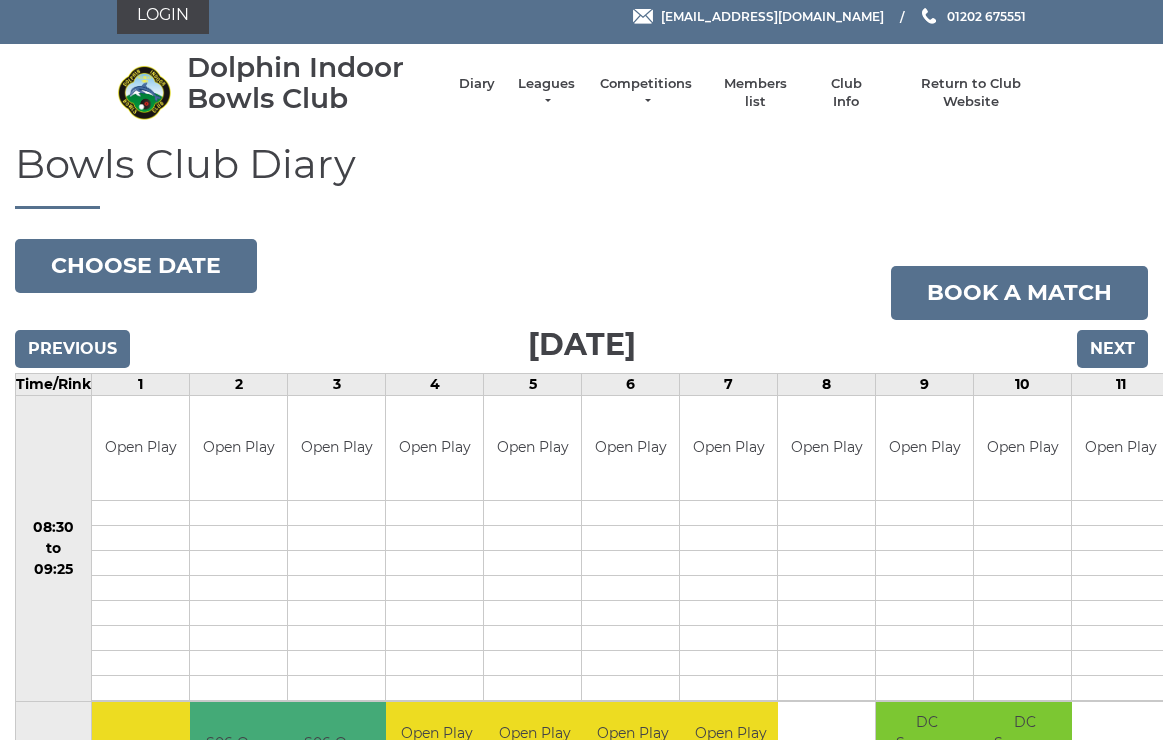 scroll, scrollTop: 0, scrollLeft: 0, axis: both 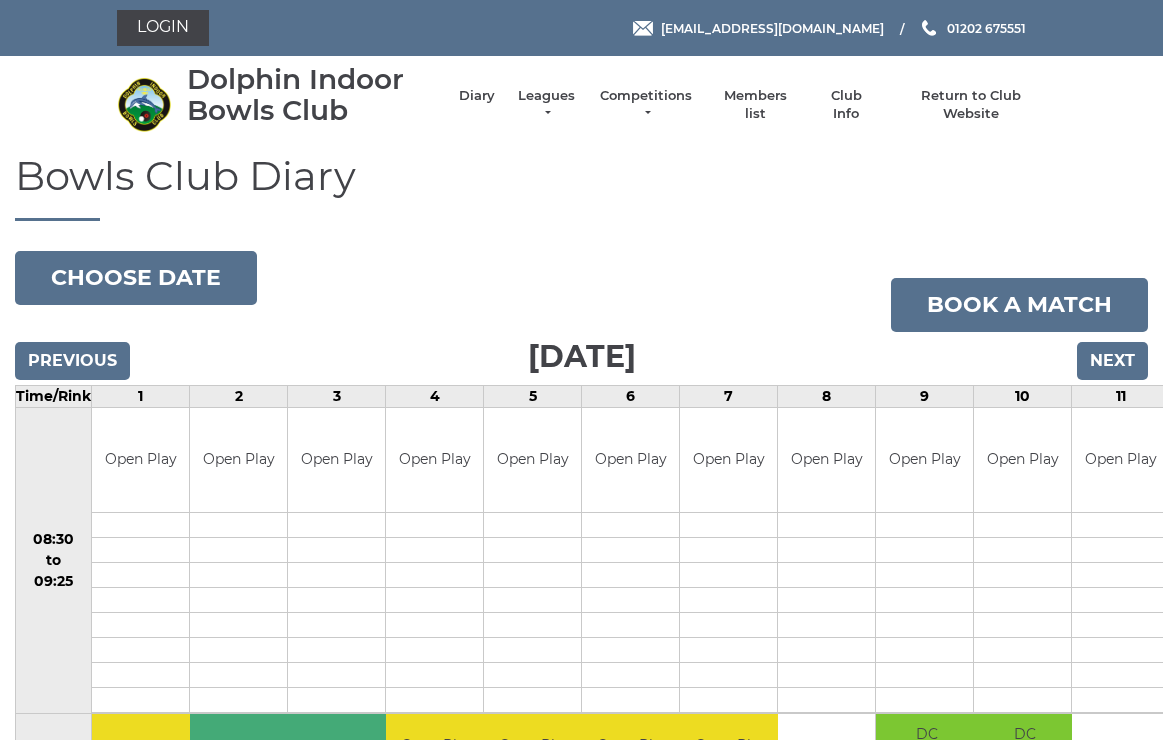click on "Previous" at bounding box center (72, 361) 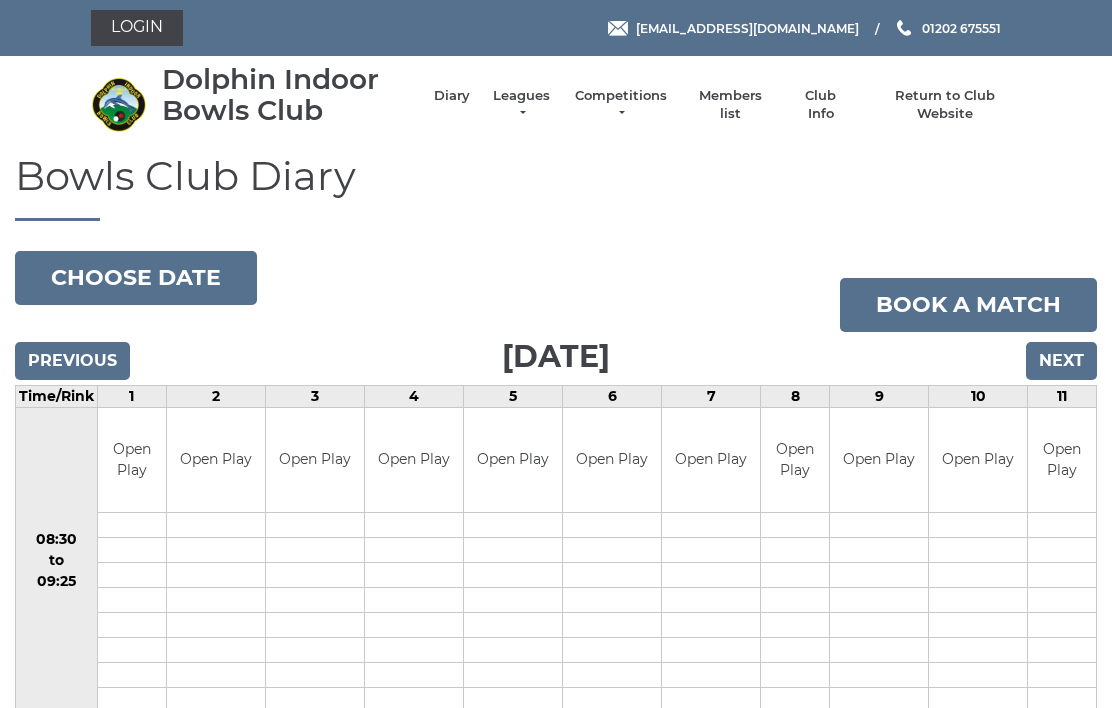 scroll, scrollTop: 0, scrollLeft: 0, axis: both 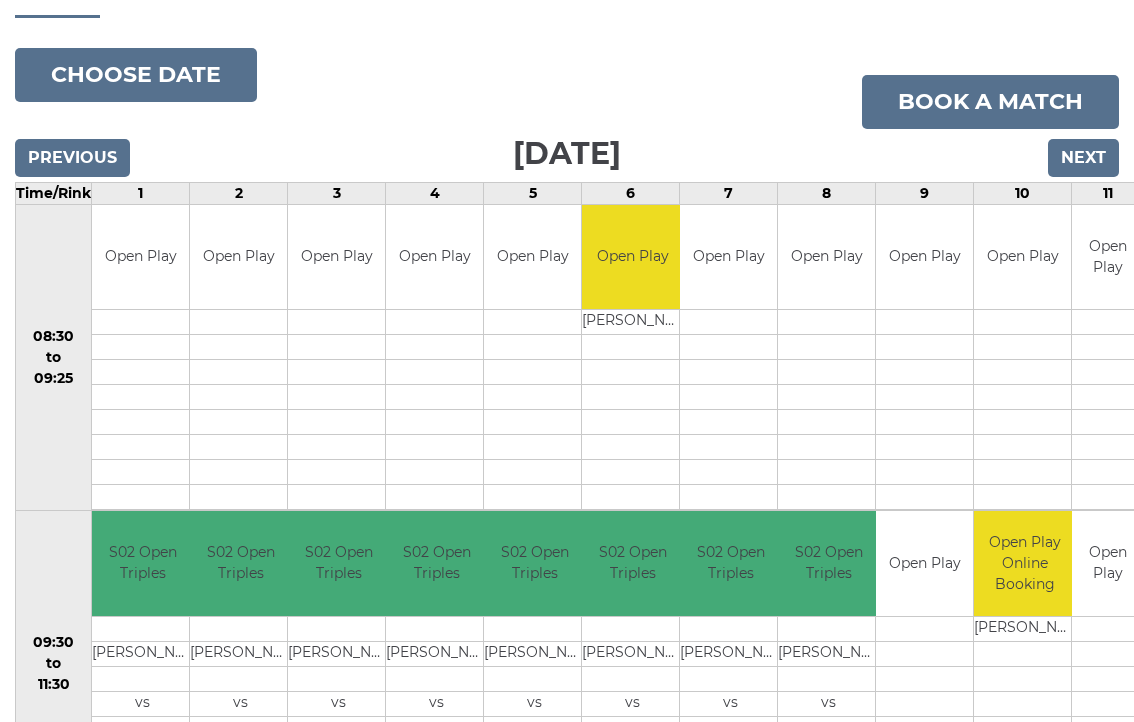 click on "Open Play" at bounding box center (728, 257) 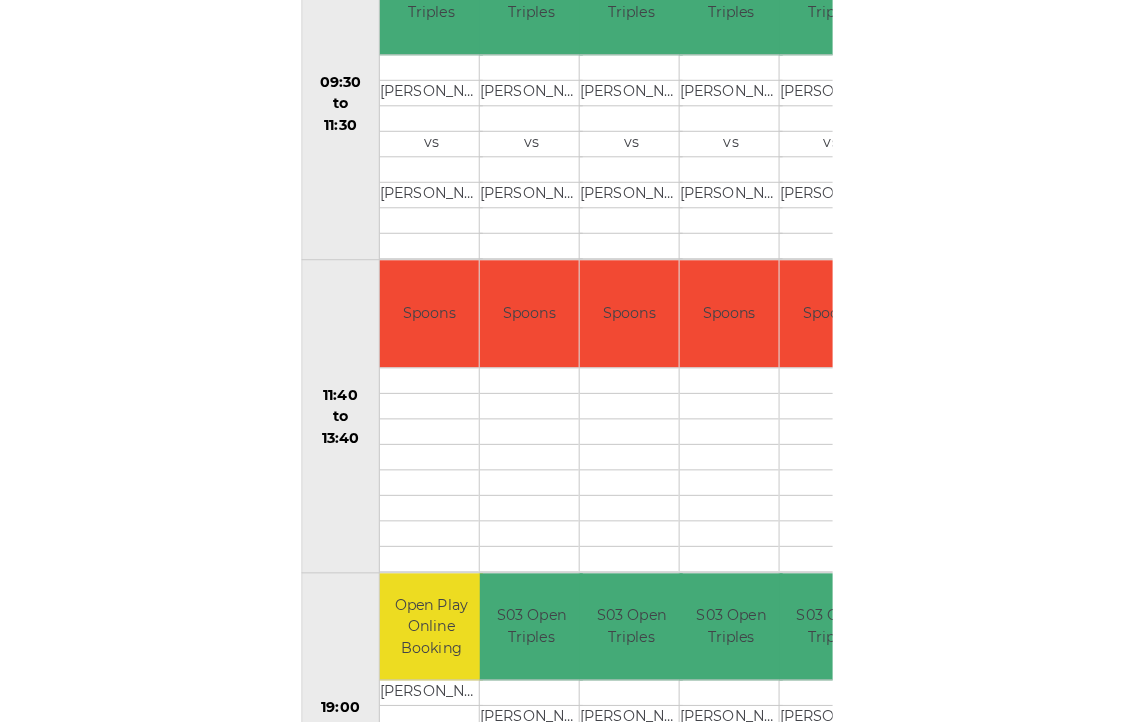 scroll, scrollTop: 766, scrollLeft: 0, axis: vertical 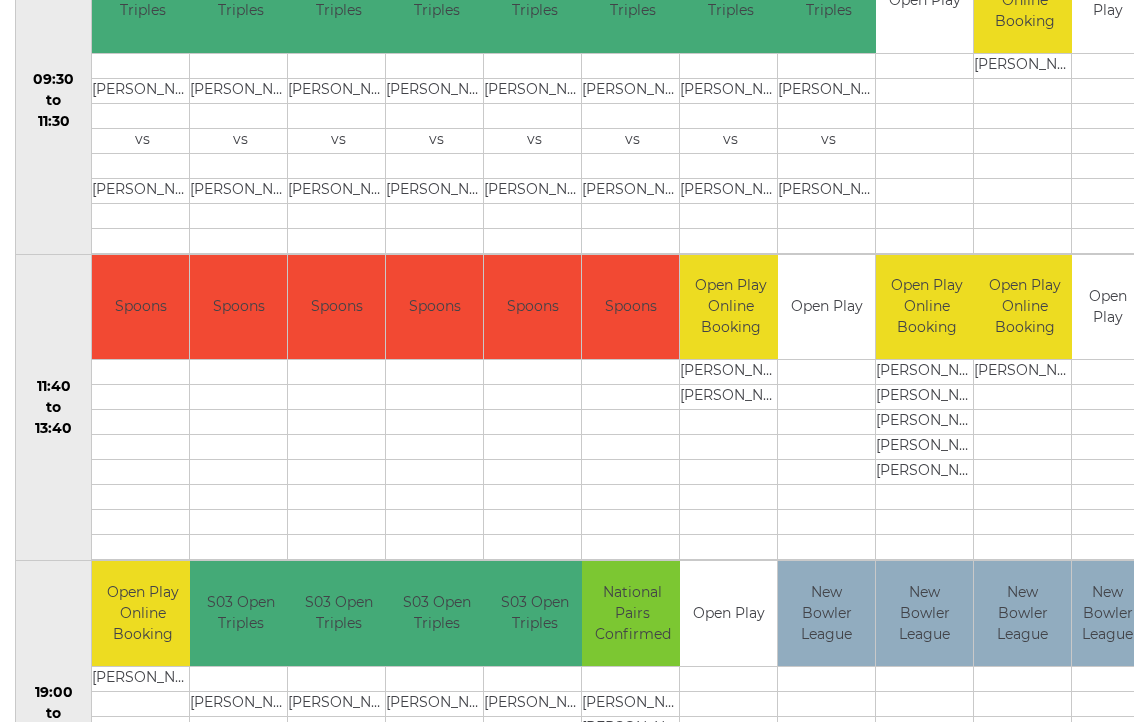 click at bounding box center [826, 397] 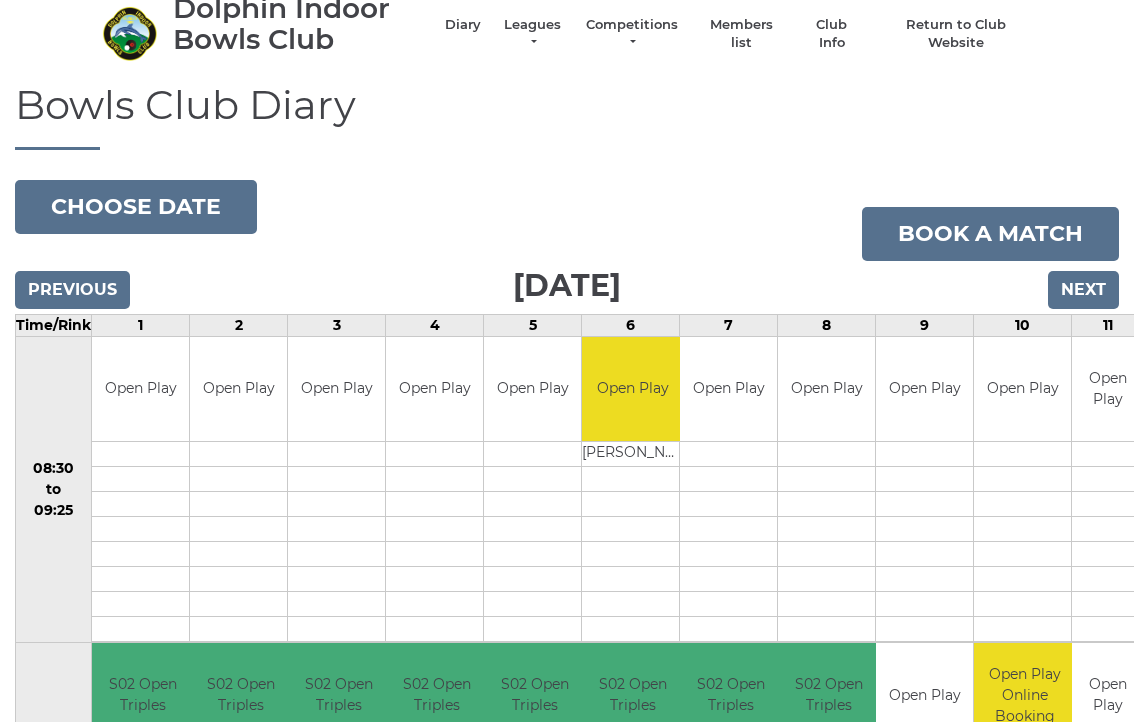 scroll, scrollTop: 0, scrollLeft: 0, axis: both 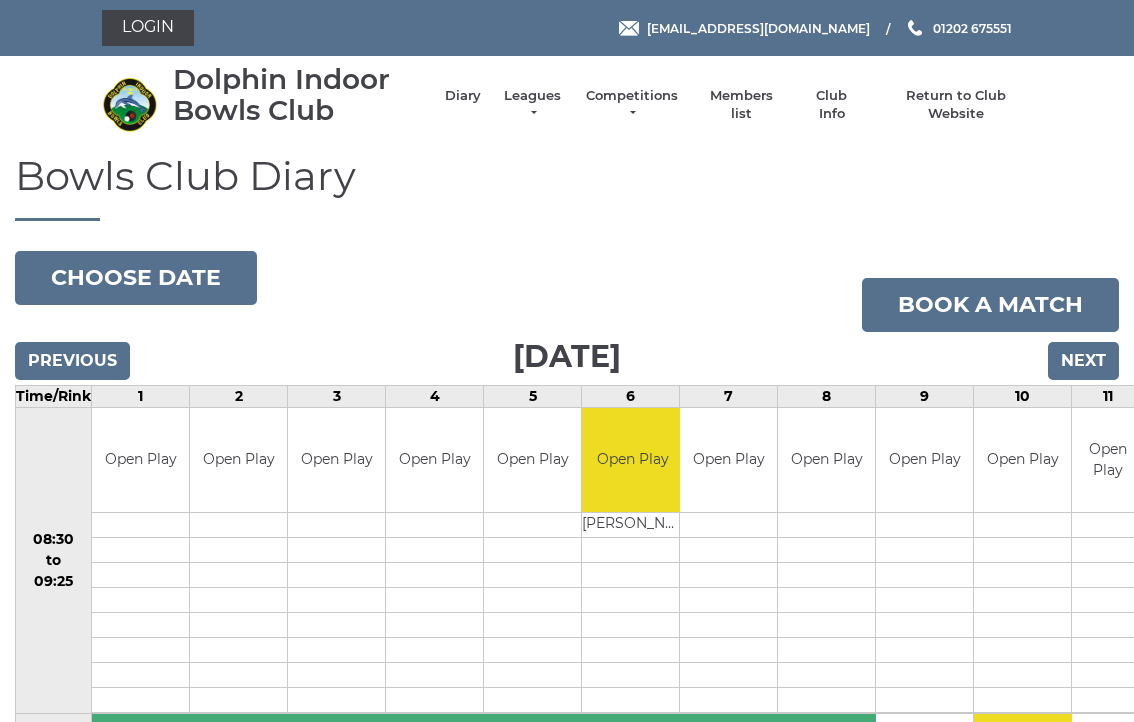 click on "Login" at bounding box center (148, 28) 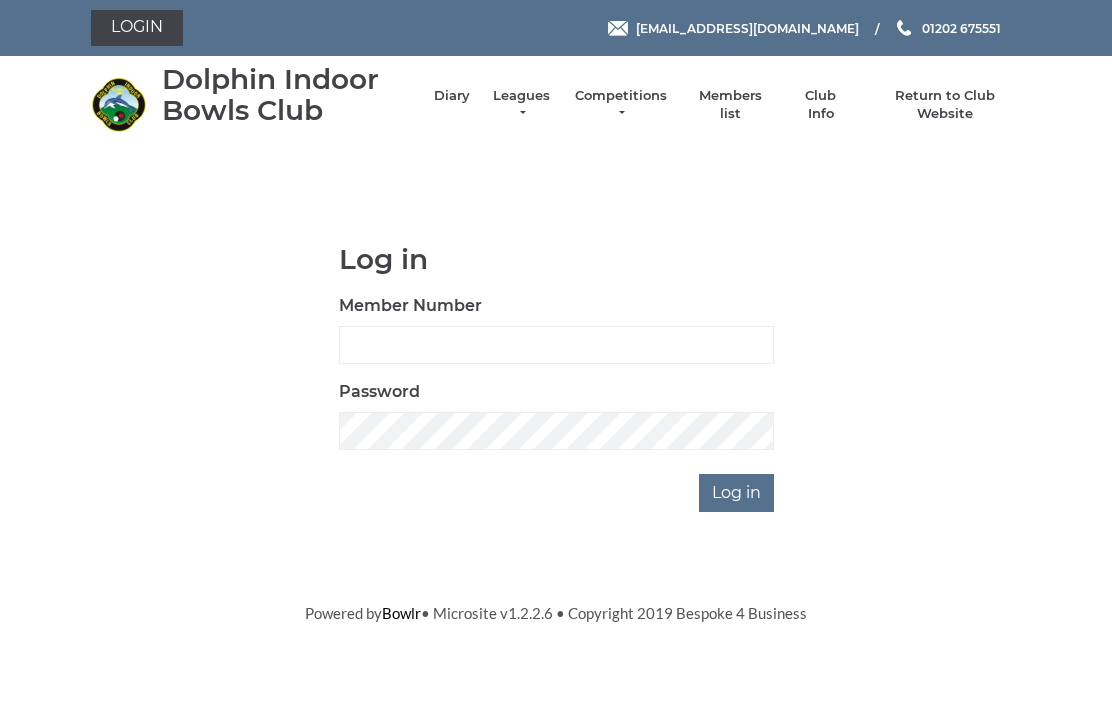 scroll, scrollTop: 0, scrollLeft: 0, axis: both 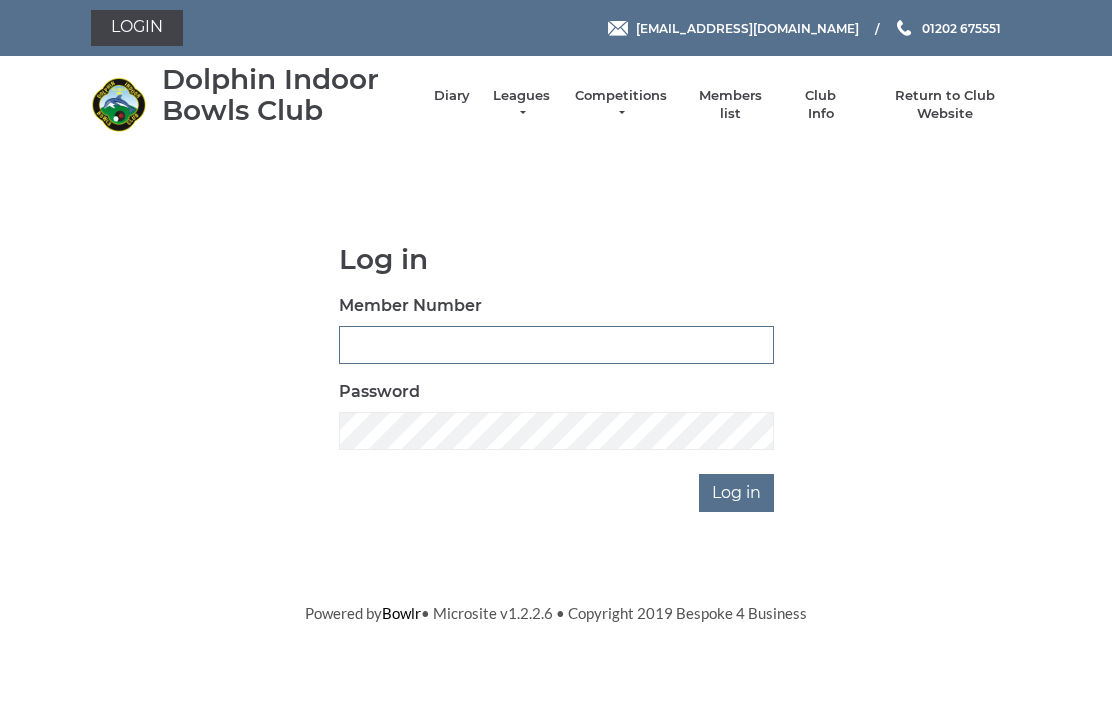 type on "4042" 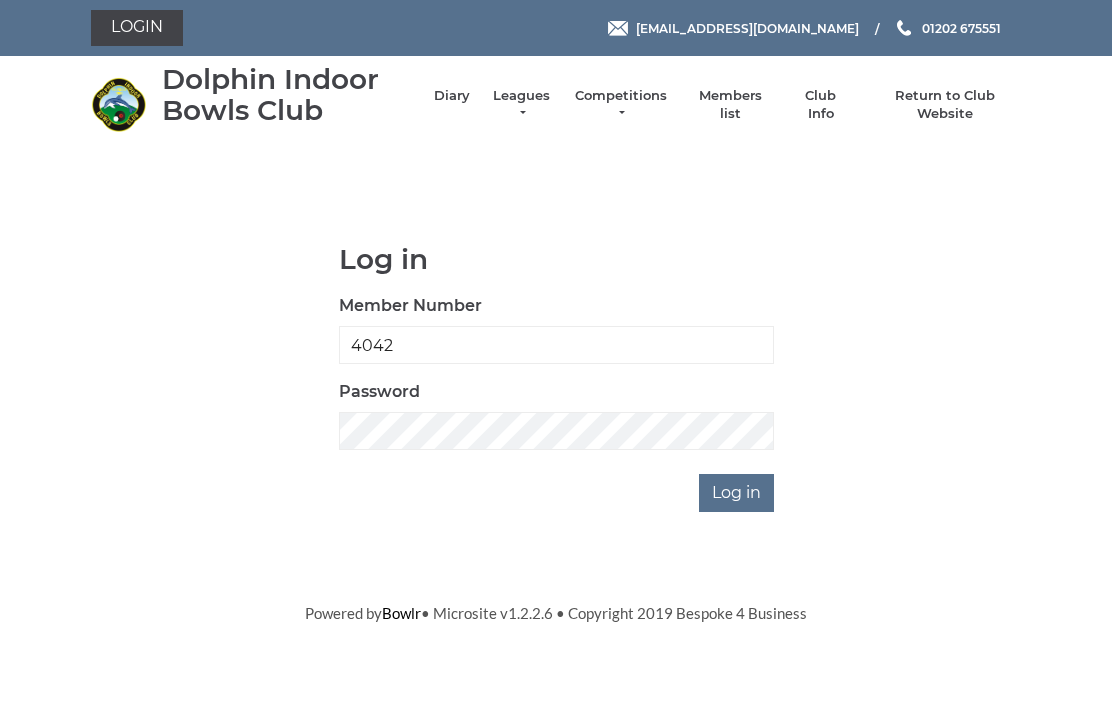 click on "Log in" at bounding box center [736, 493] 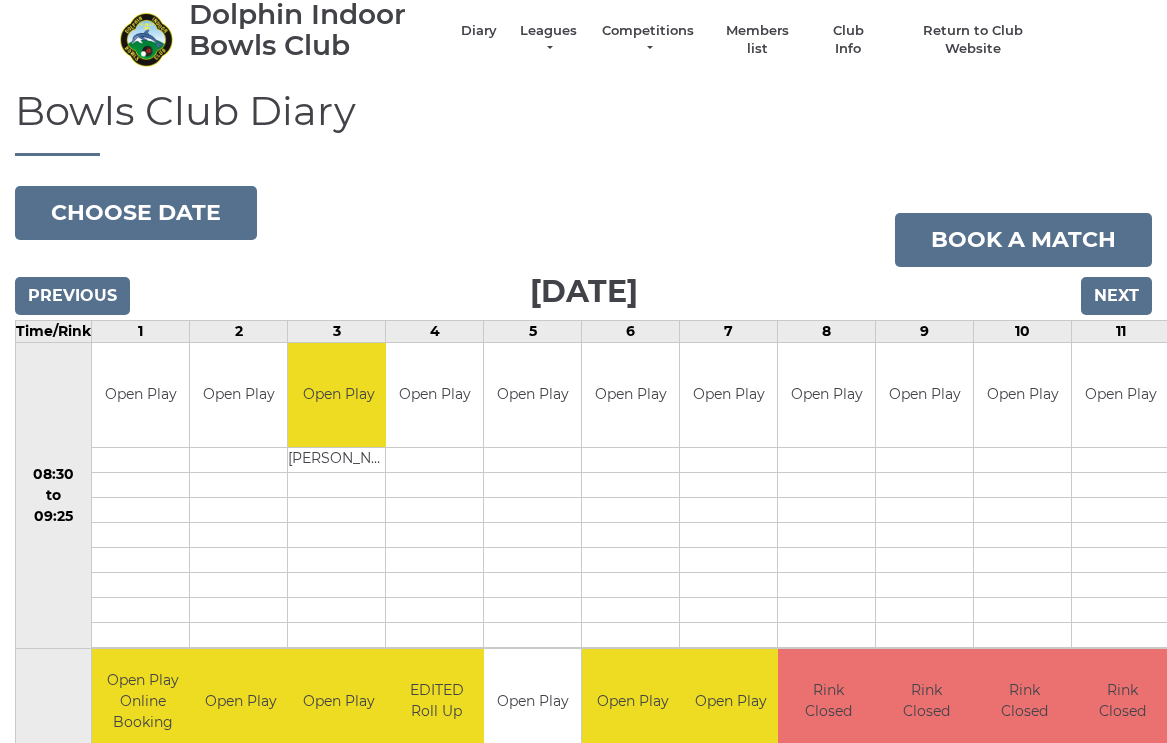scroll, scrollTop: 0, scrollLeft: 0, axis: both 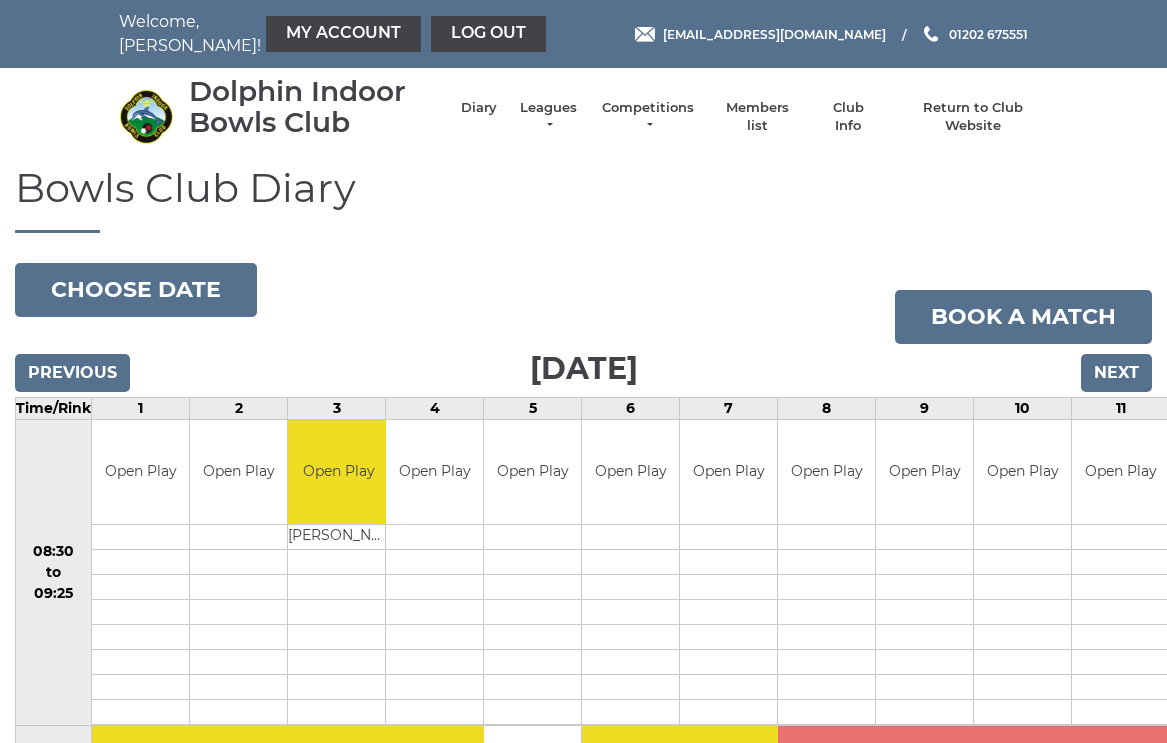 click on "Next" at bounding box center (1116, 373) 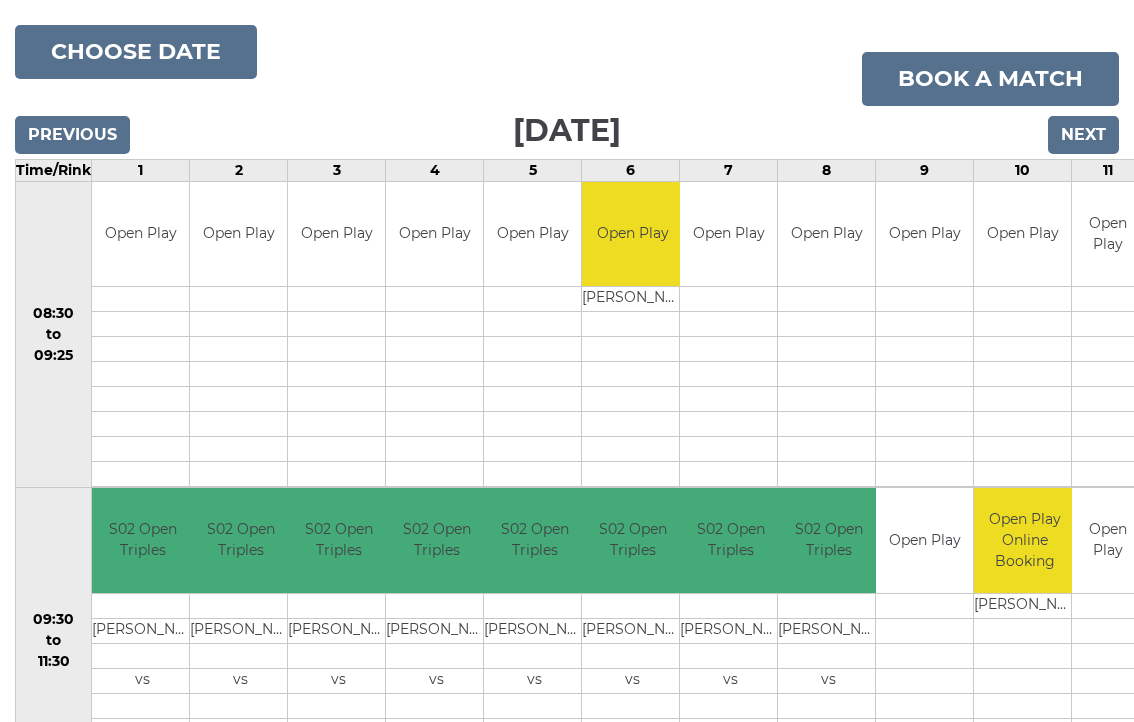scroll, scrollTop: 228, scrollLeft: 0, axis: vertical 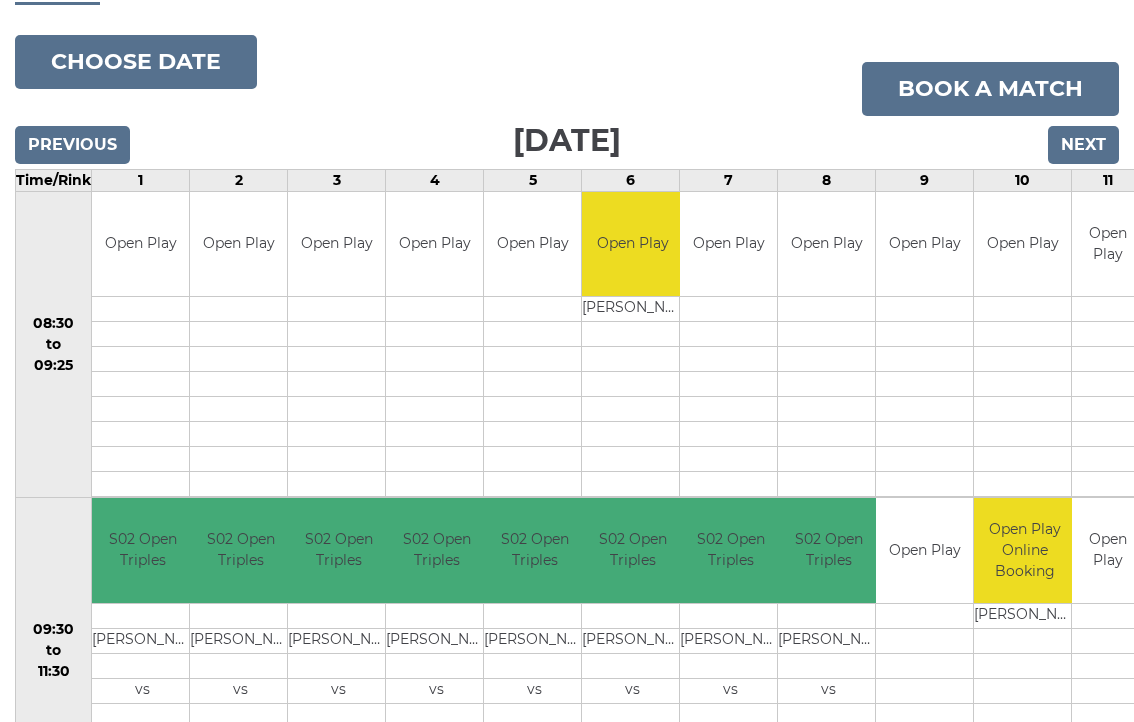 click on "Next" at bounding box center (1083, 145) 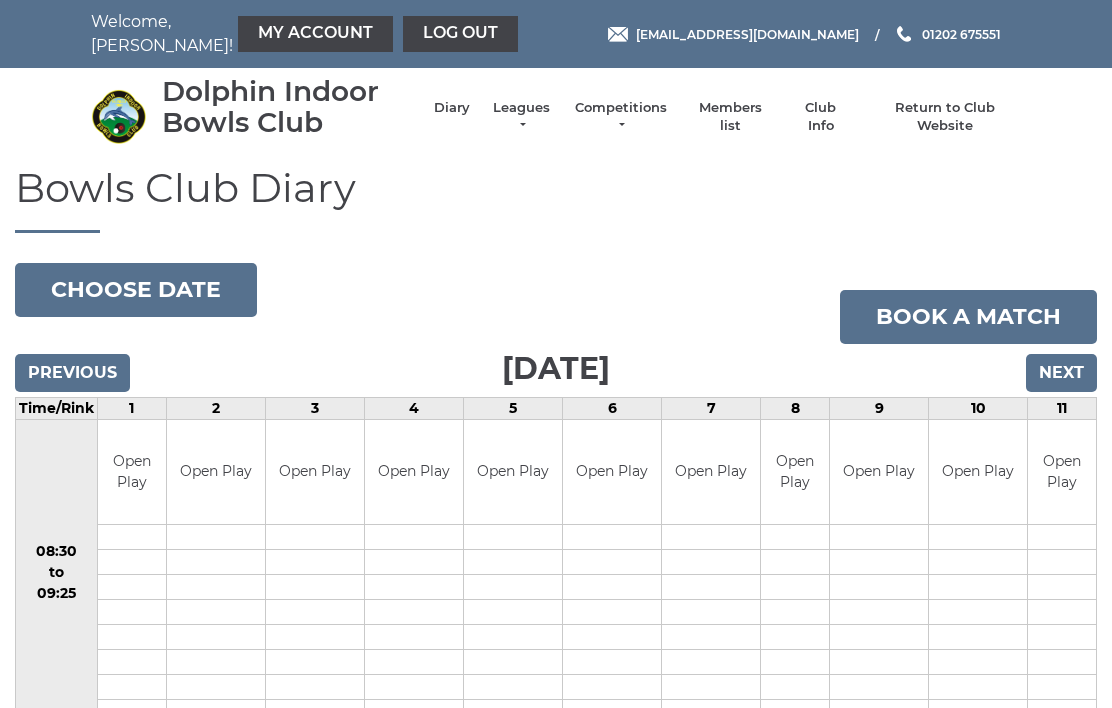 scroll, scrollTop: 0, scrollLeft: 0, axis: both 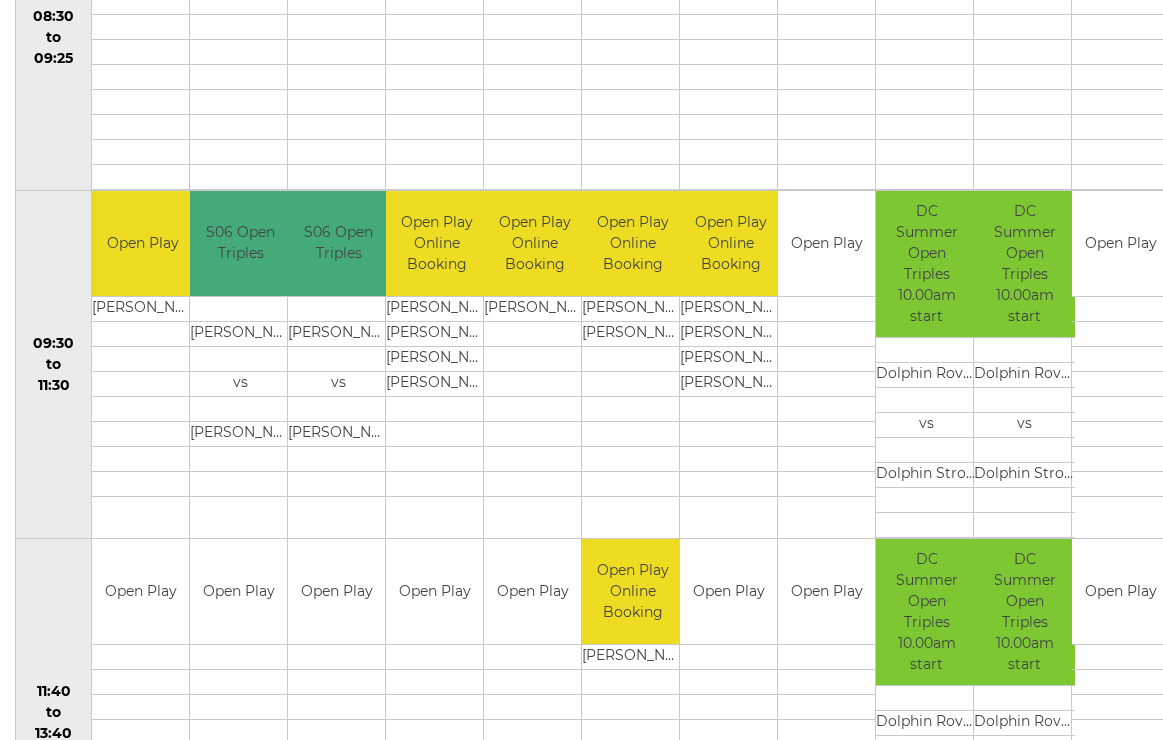 click on "Open Play" at bounding box center [728, 591] 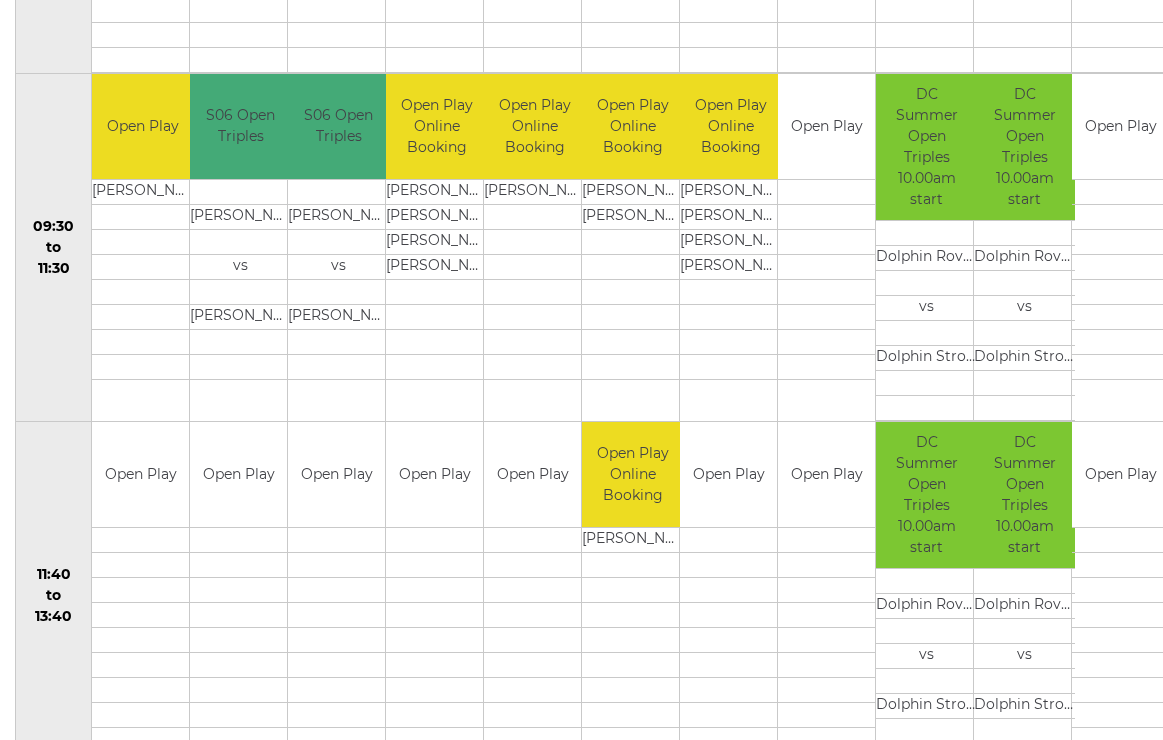 scroll, scrollTop: 651, scrollLeft: 0, axis: vertical 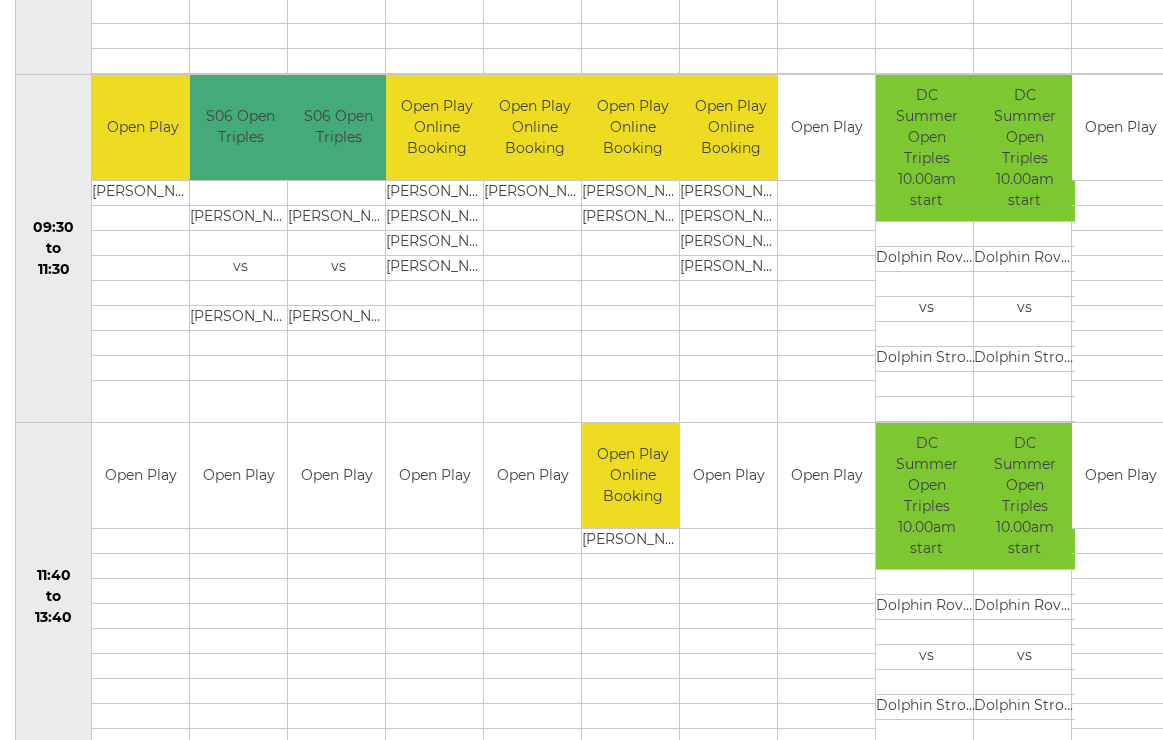 click on "Open Play" at bounding box center (728, 475) 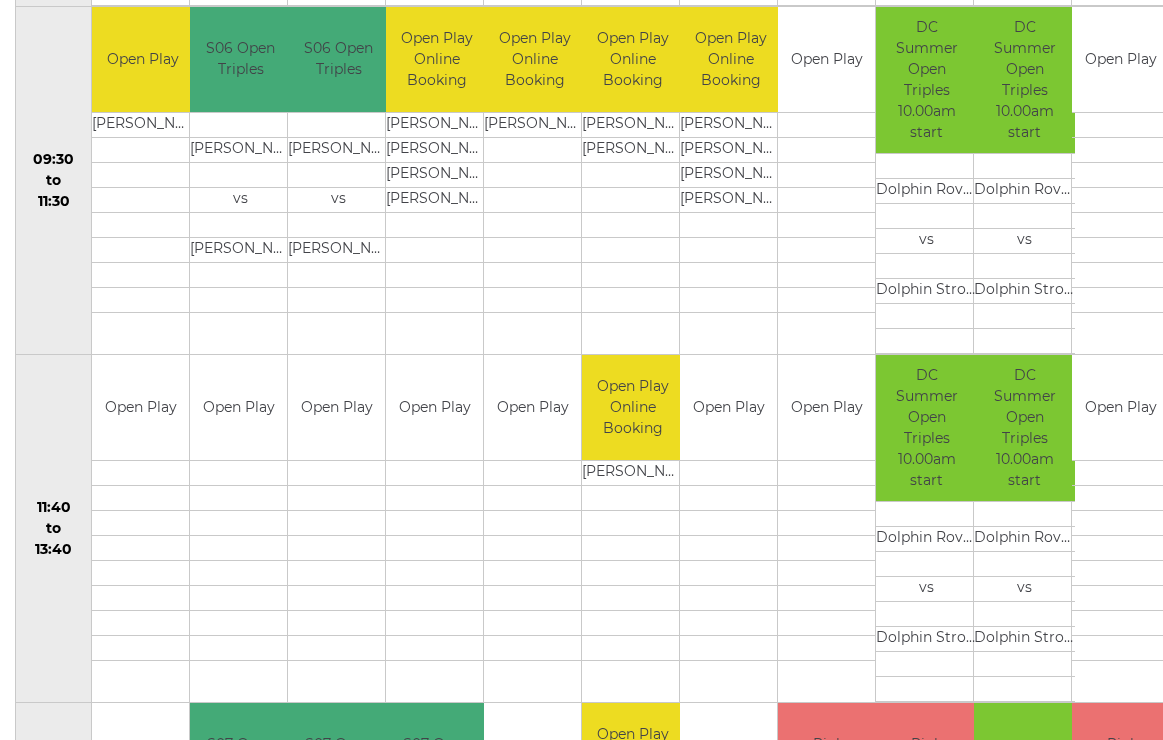 scroll, scrollTop: 716, scrollLeft: 0, axis: vertical 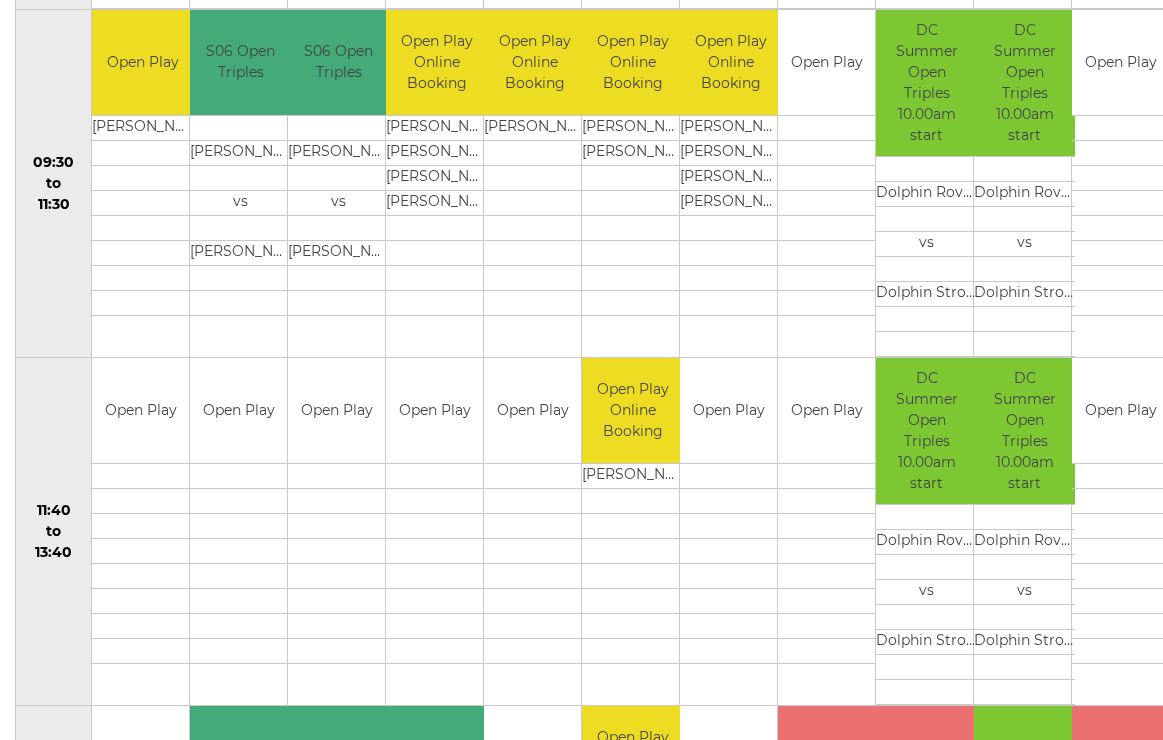 click on "Open Play" at bounding box center (532, 410) 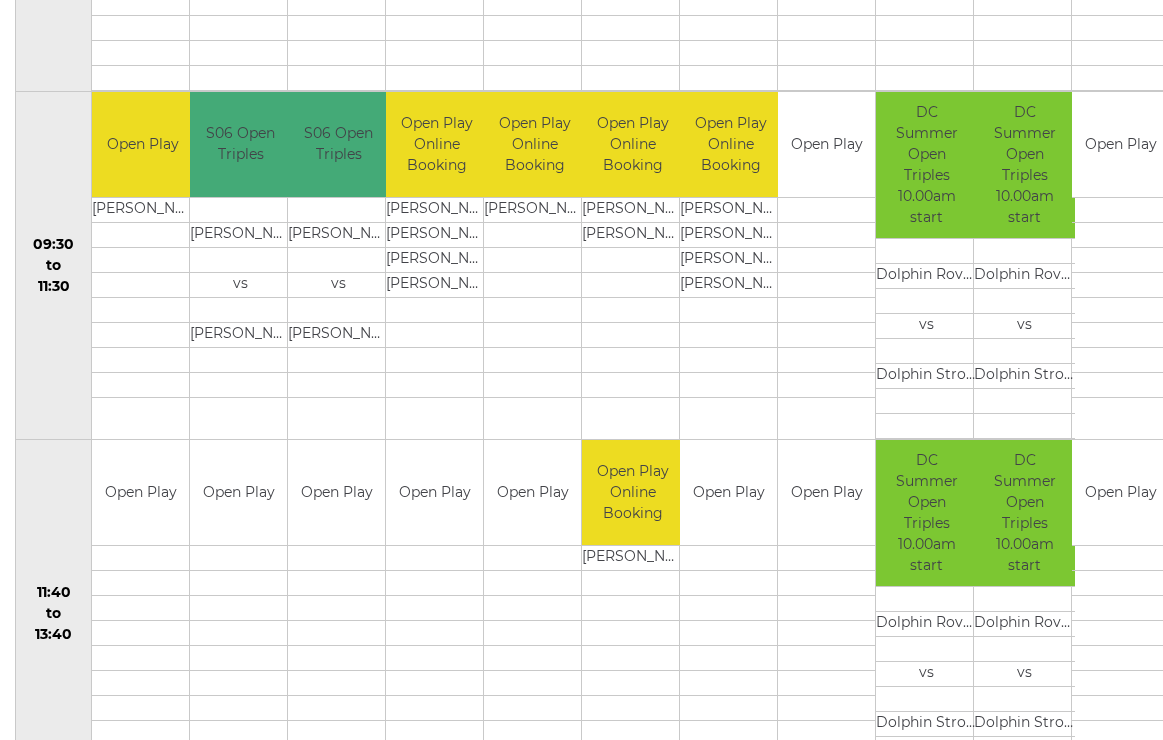 scroll, scrollTop: 636, scrollLeft: 0, axis: vertical 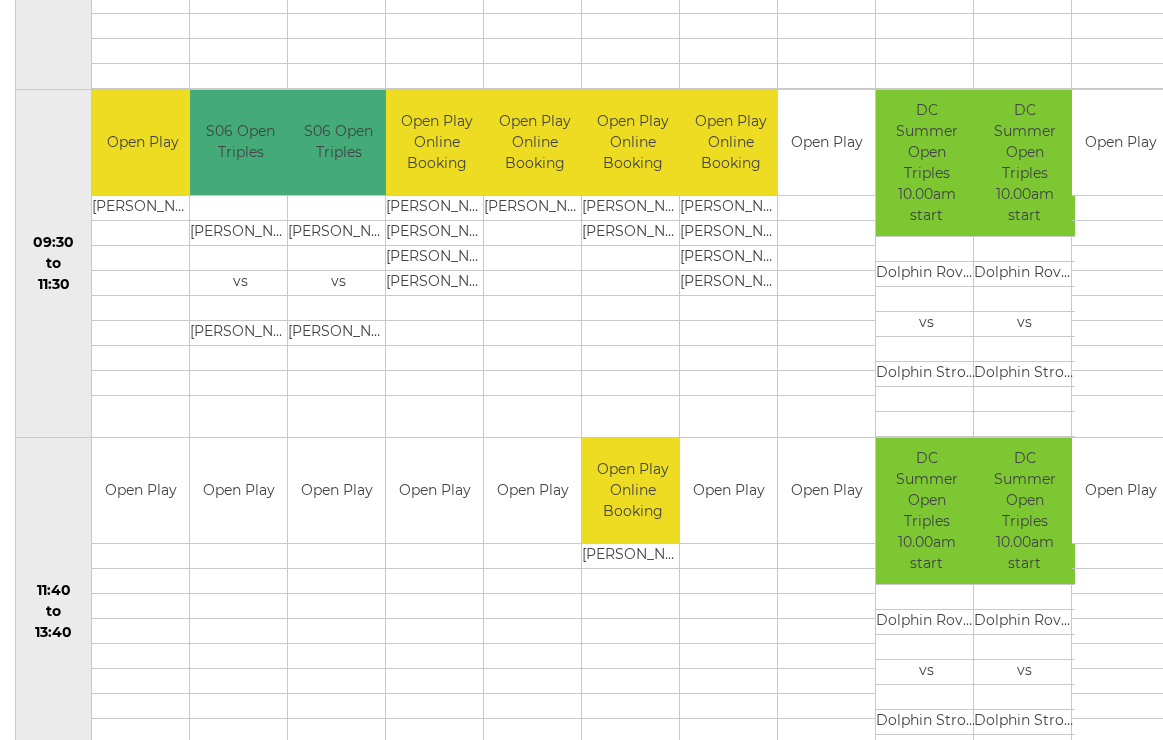 click on "Open Play" at bounding box center [532, 490] 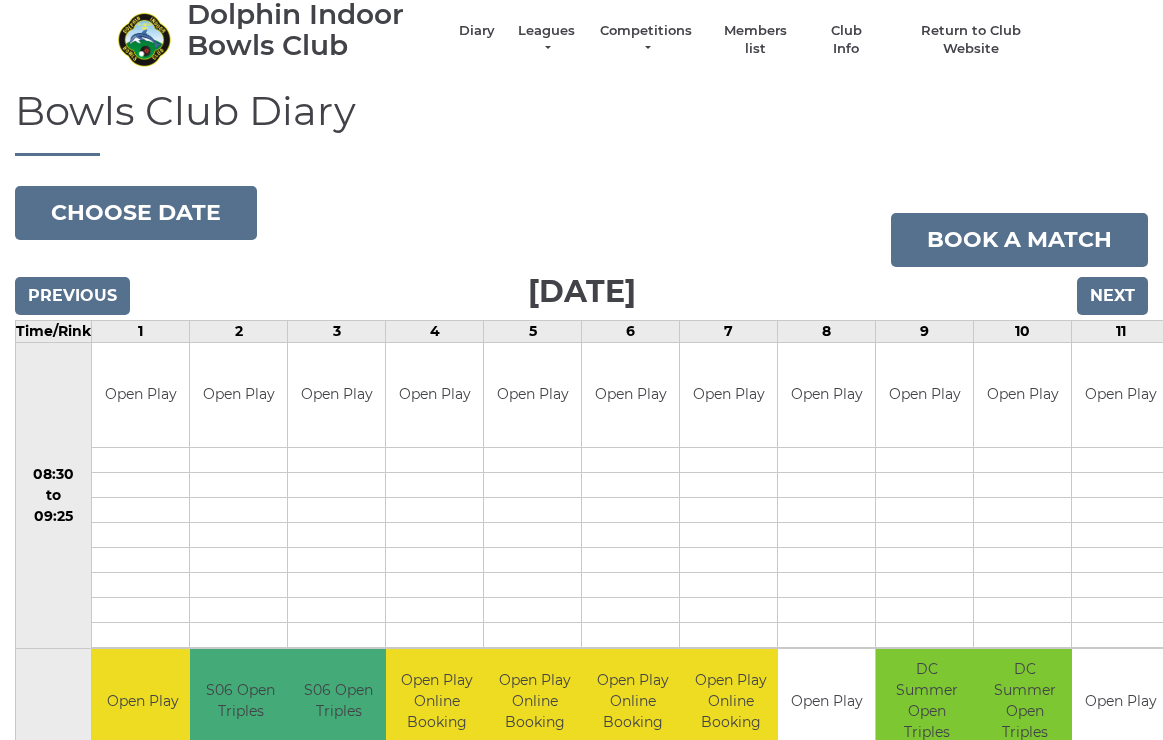 scroll, scrollTop: 0, scrollLeft: 0, axis: both 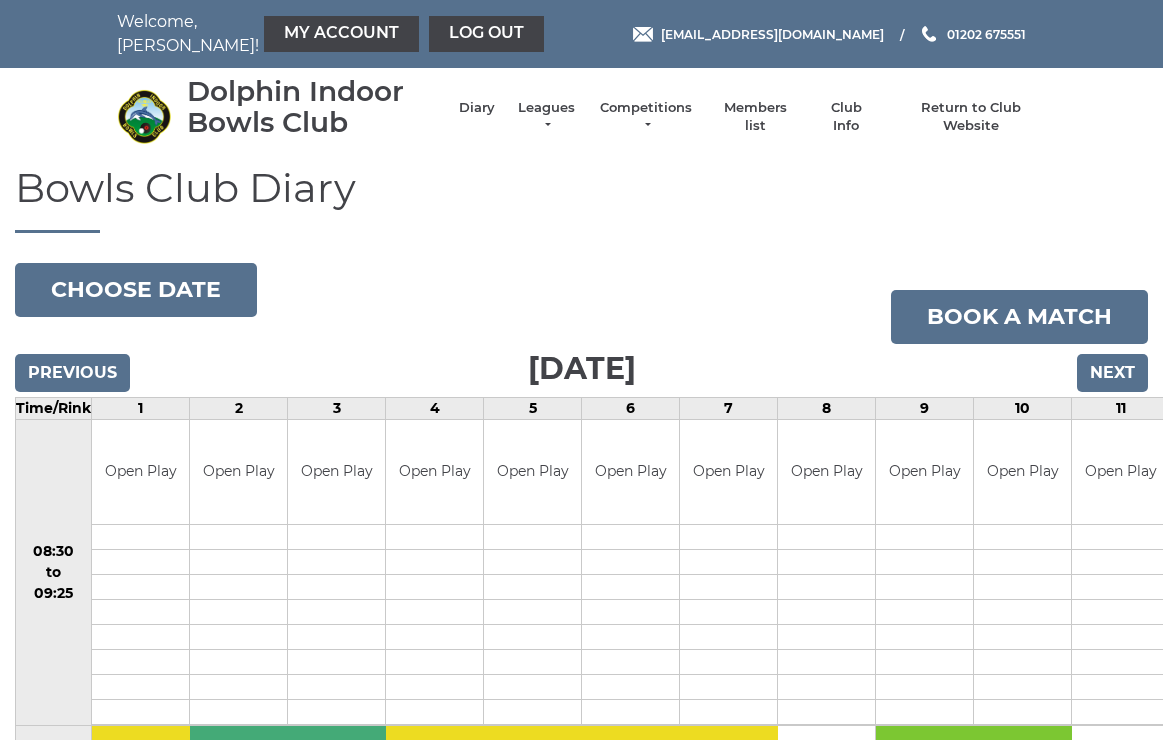click on "Choose date" at bounding box center (136, 290) 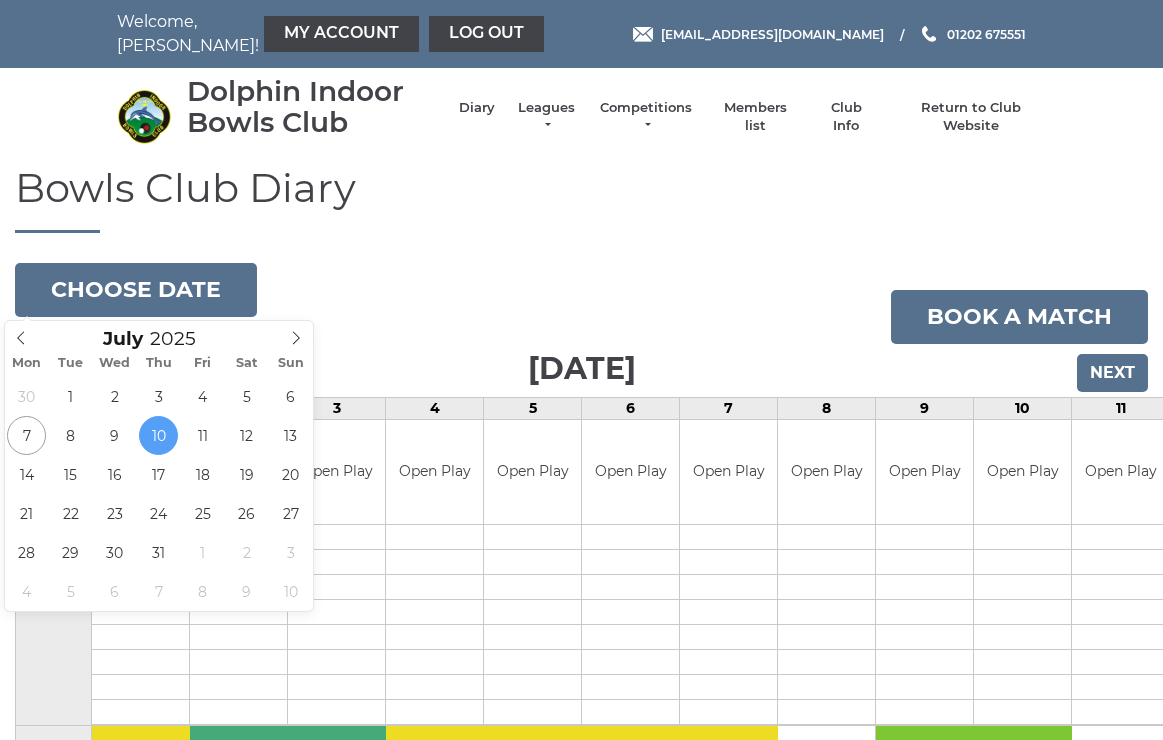 type on "[DATE]" 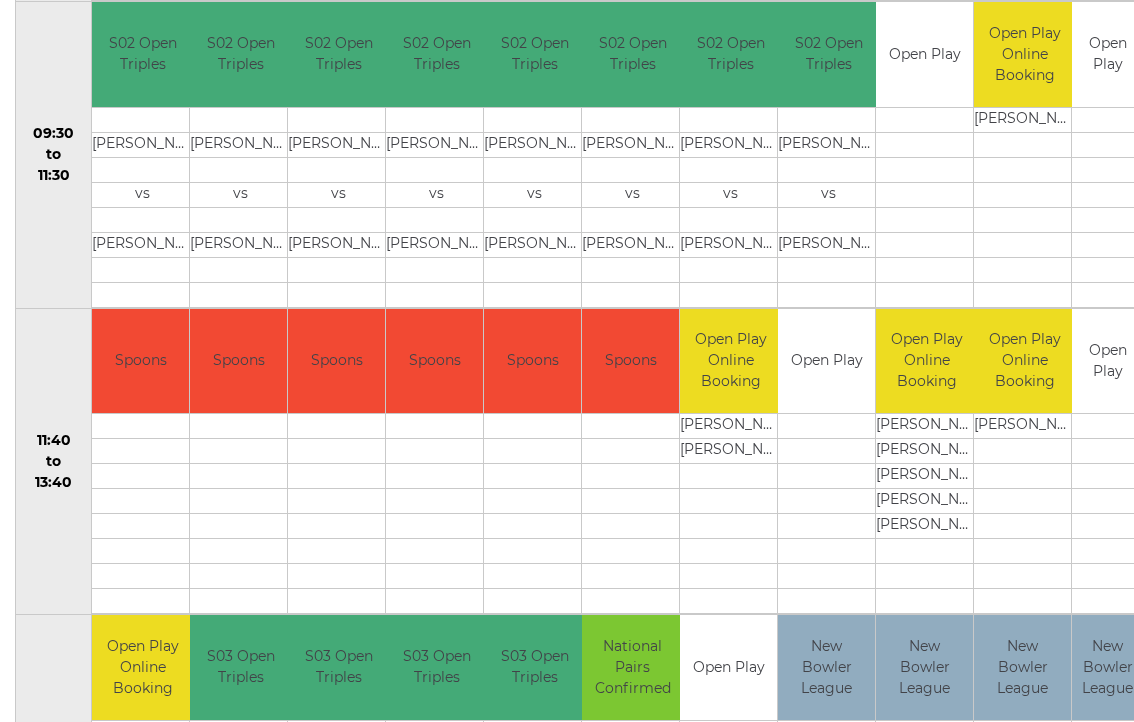 scroll, scrollTop: 724, scrollLeft: 0, axis: vertical 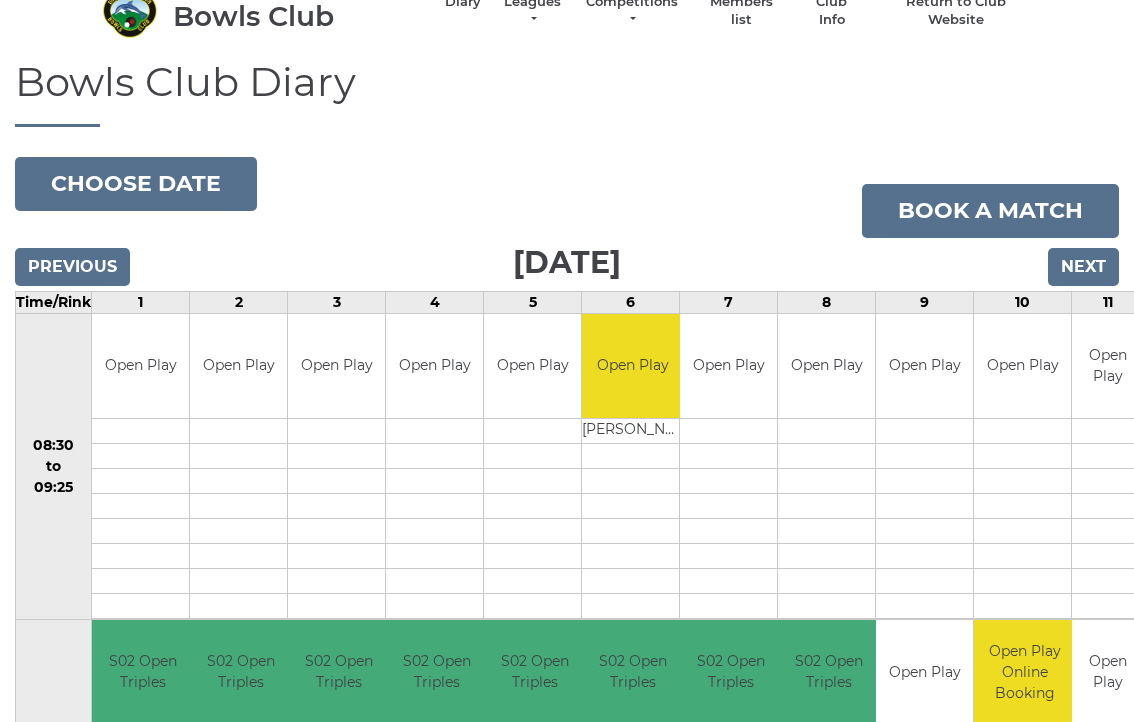 click on "Choose date" at bounding box center (136, 184) 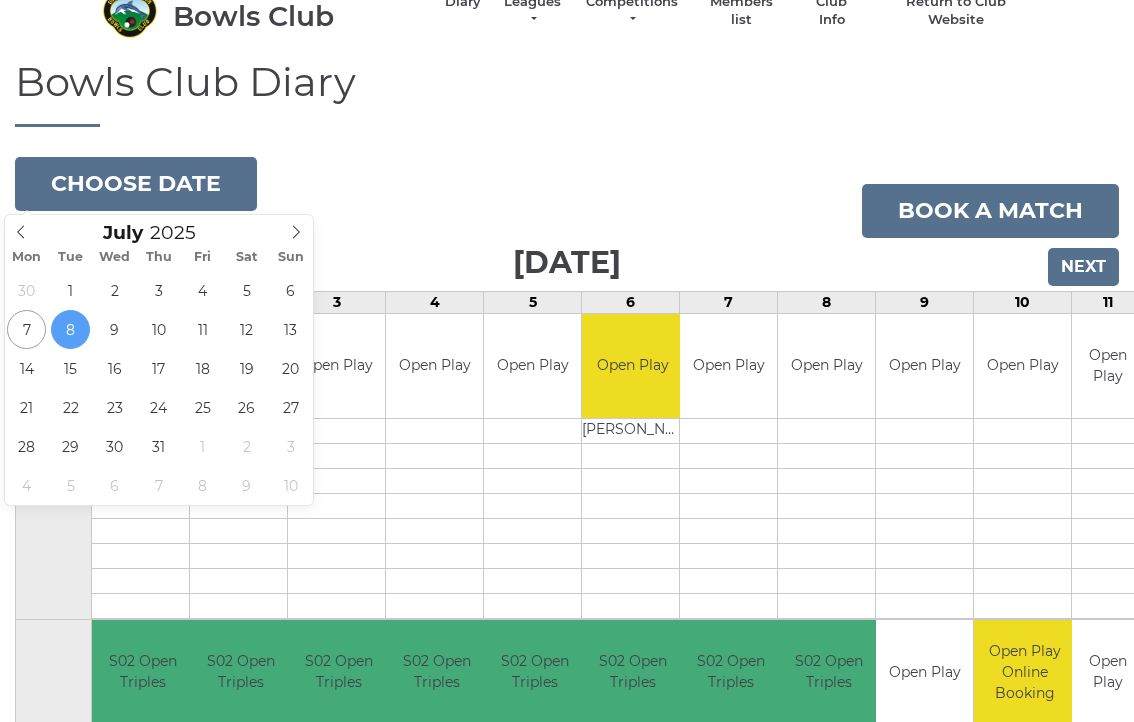 type on "[DATE]" 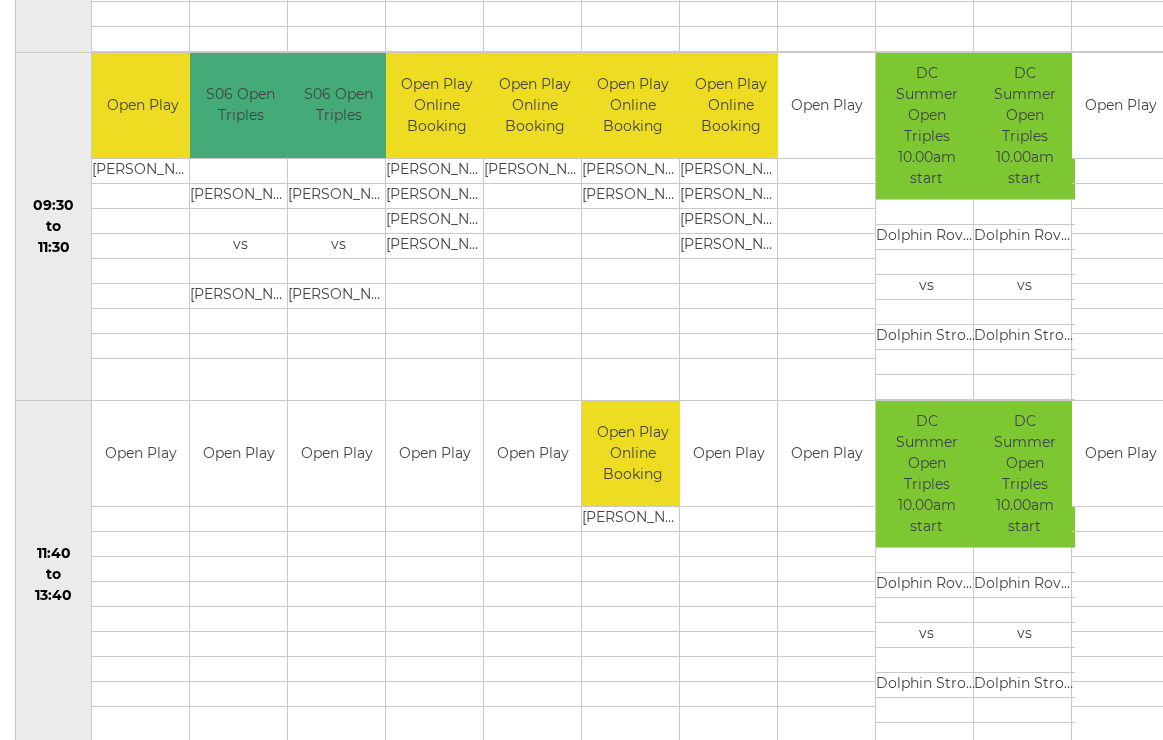 scroll, scrollTop: 673, scrollLeft: 0, axis: vertical 